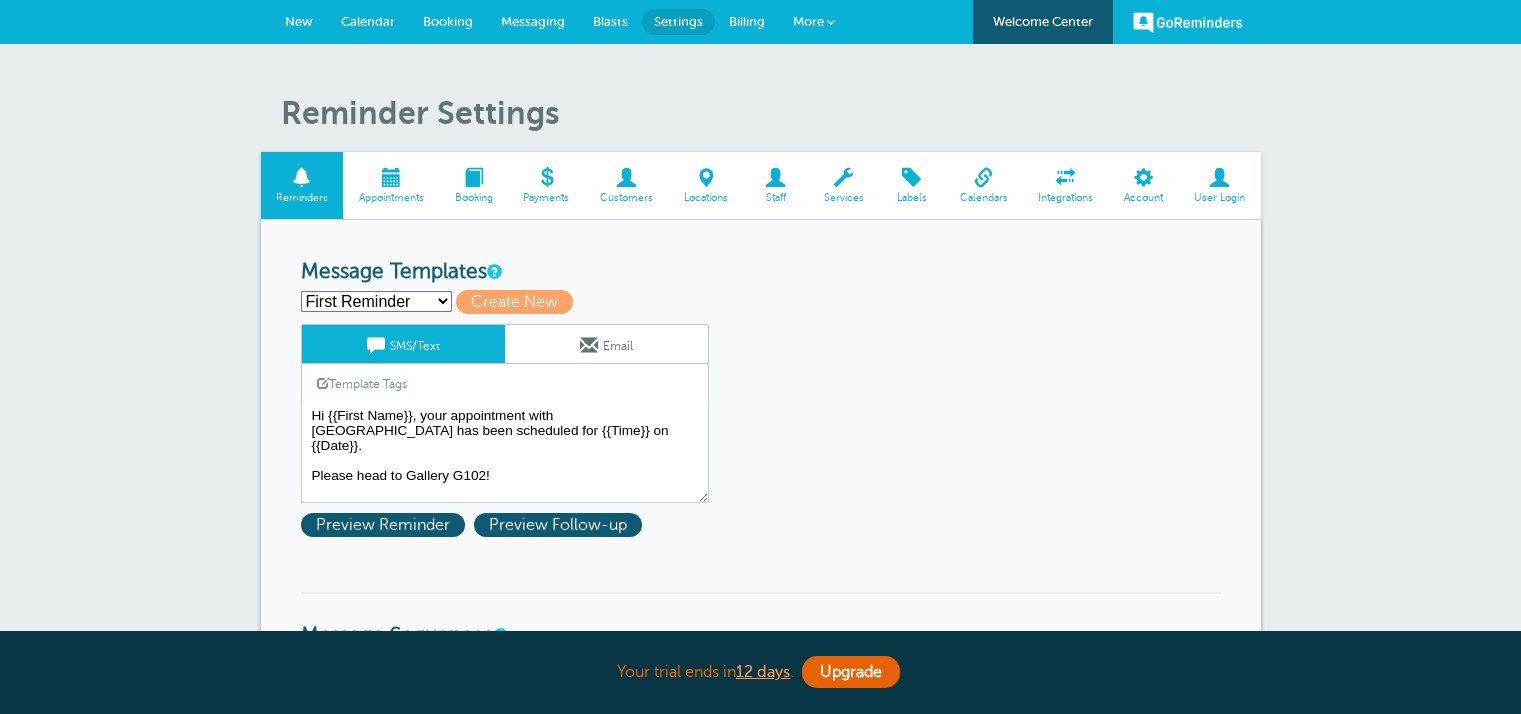 scroll, scrollTop: 0, scrollLeft: 0, axis: both 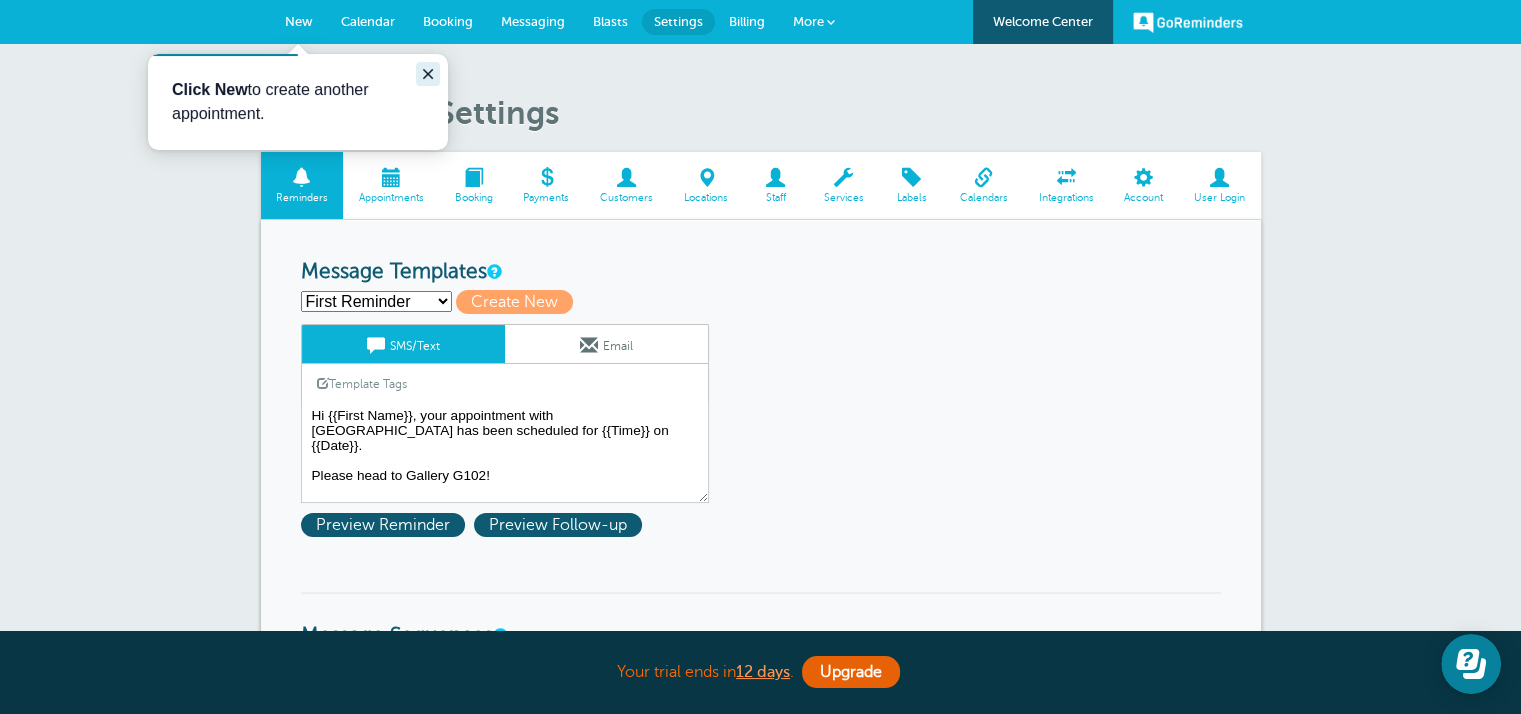 click at bounding box center [428, 74] 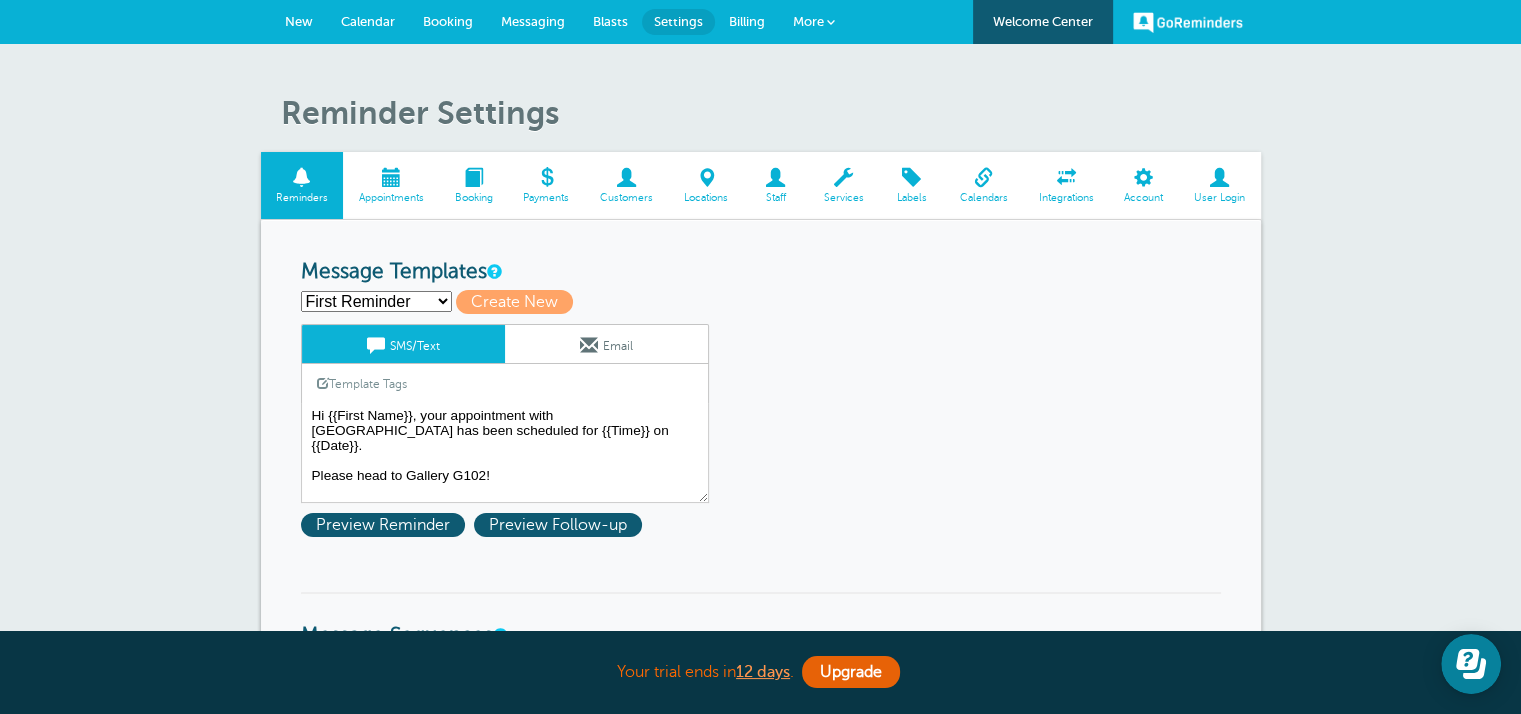 click on "Settings" at bounding box center (678, 21) 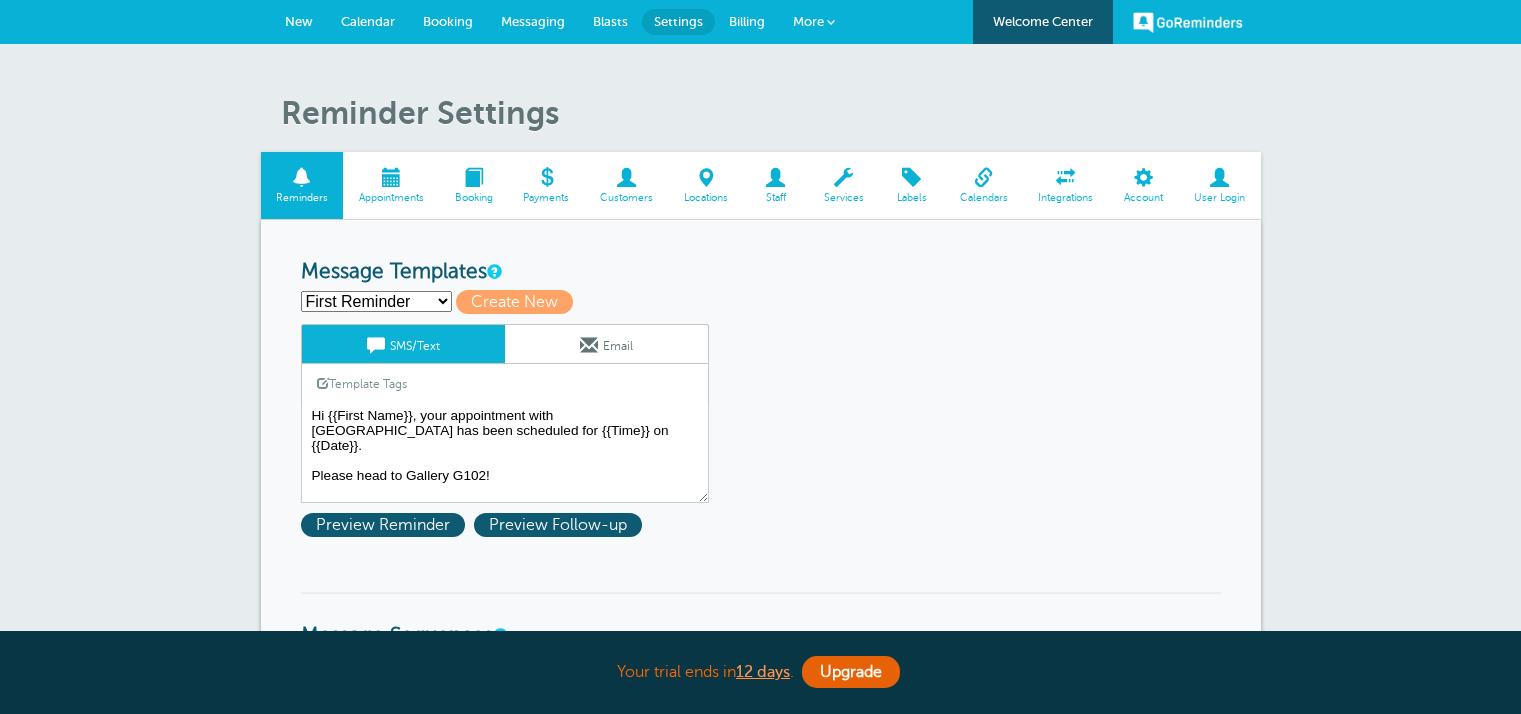 scroll, scrollTop: 0, scrollLeft: 0, axis: both 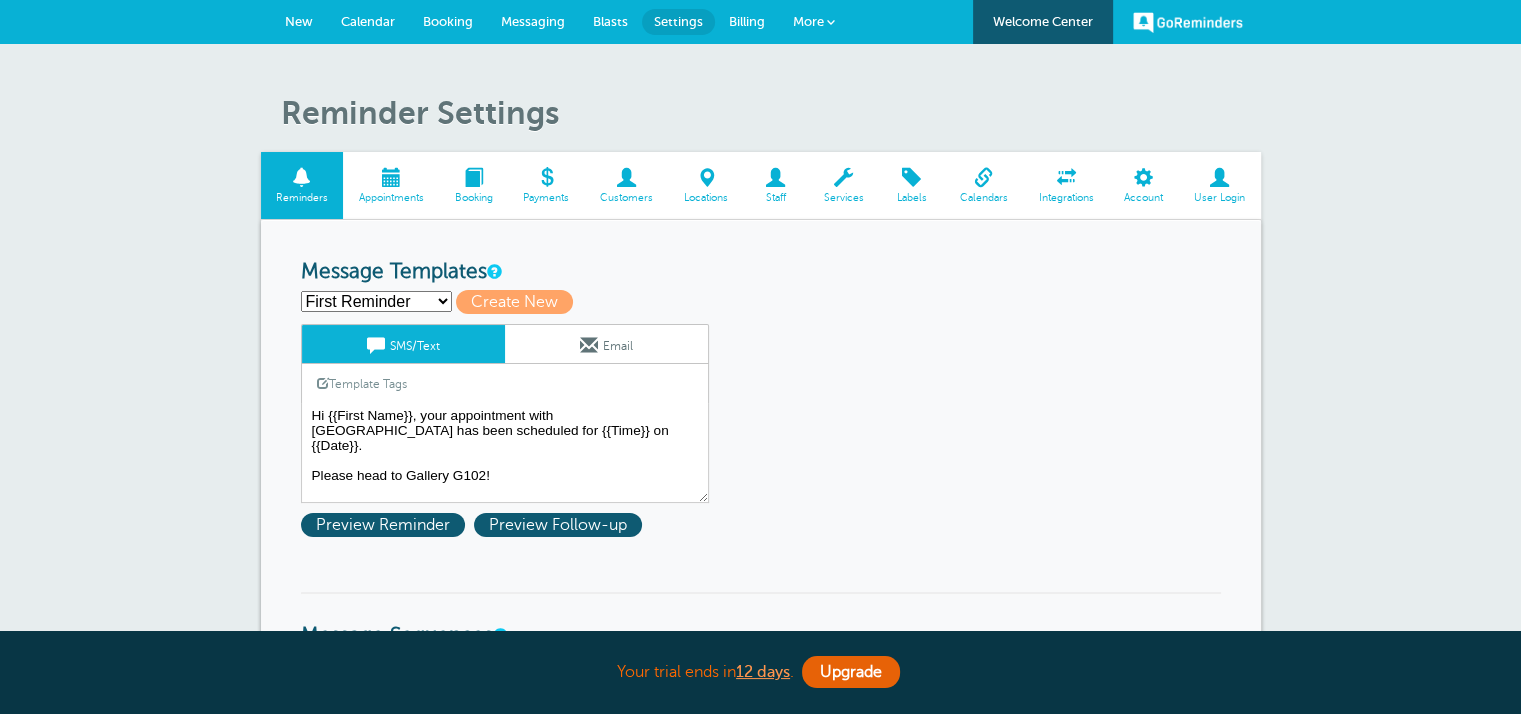 click on "GoReminders" at bounding box center (1188, 22) 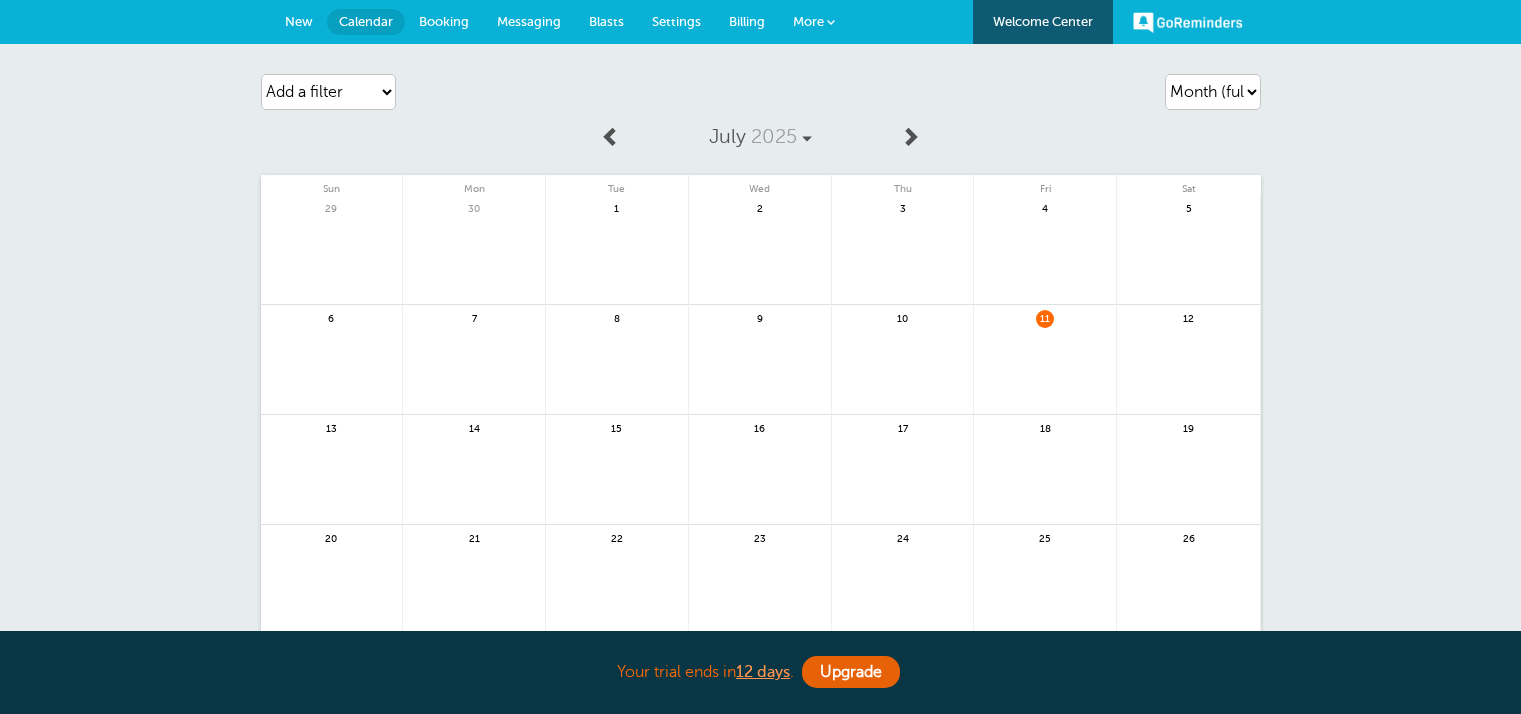 scroll, scrollTop: 0, scrollLeft: 0, axis: both 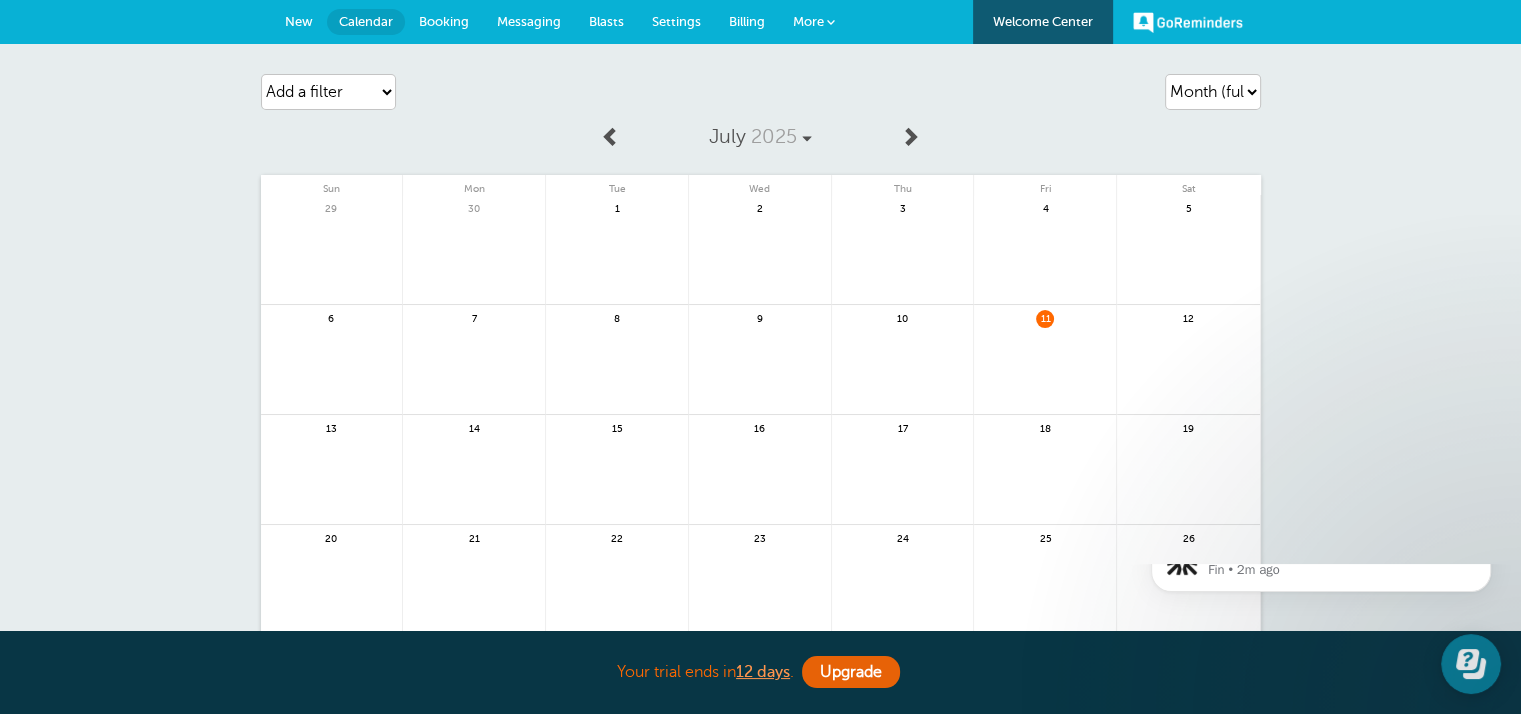 click on "11" at bounding box center [1045, 317] 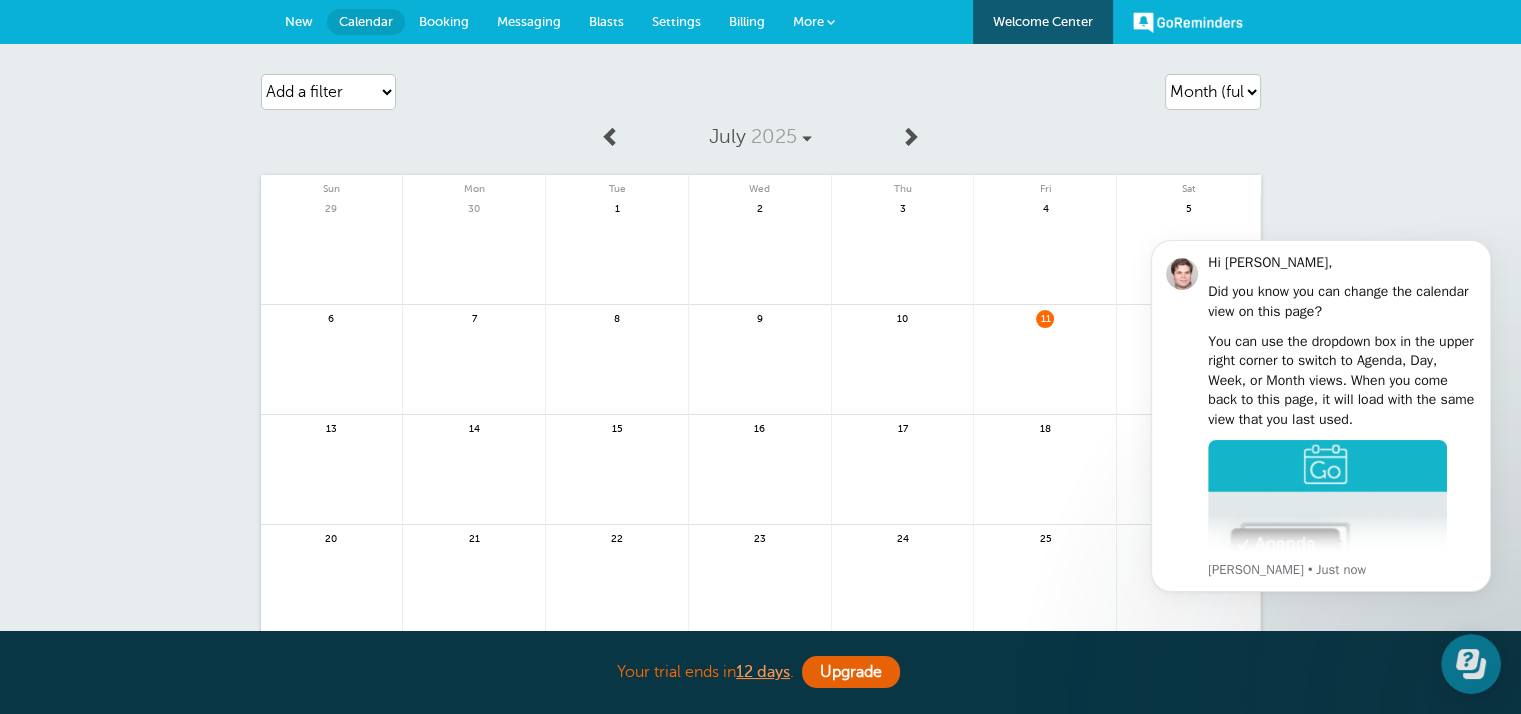 drag, startPoint x: 1486, startPoint y: 244, endPoint x: 1475, endPoint y: 261, distance: 20.248457 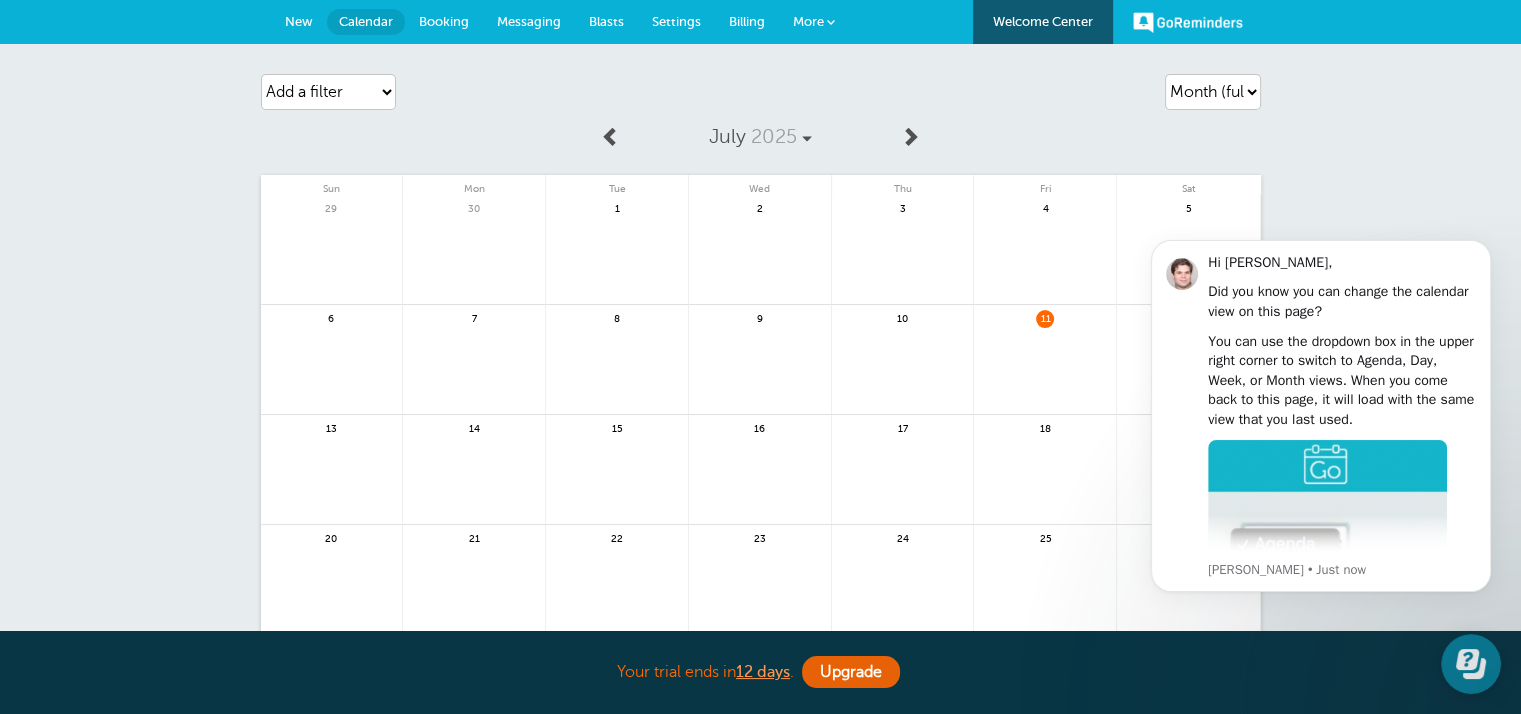 click 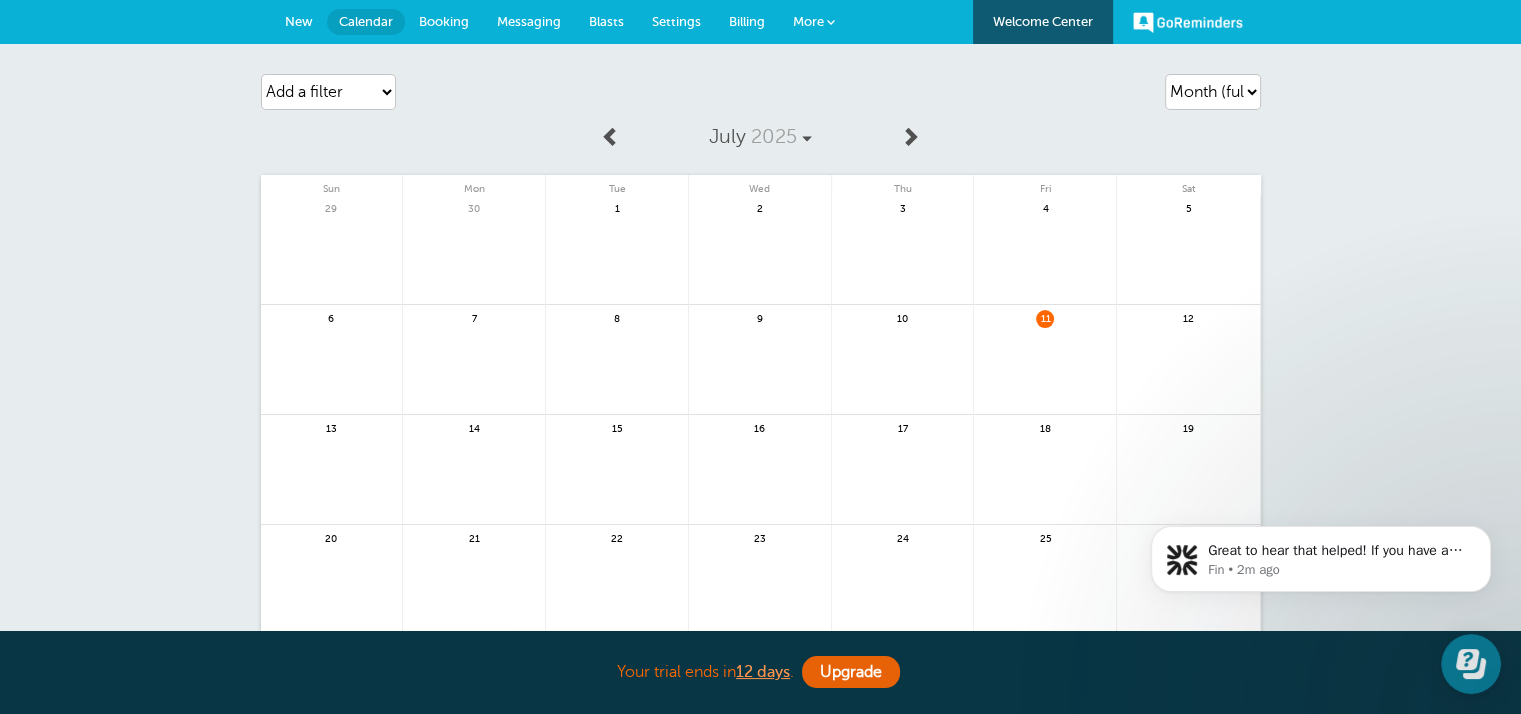 click on "Welcome Center" at bounding box center (1043, 22) 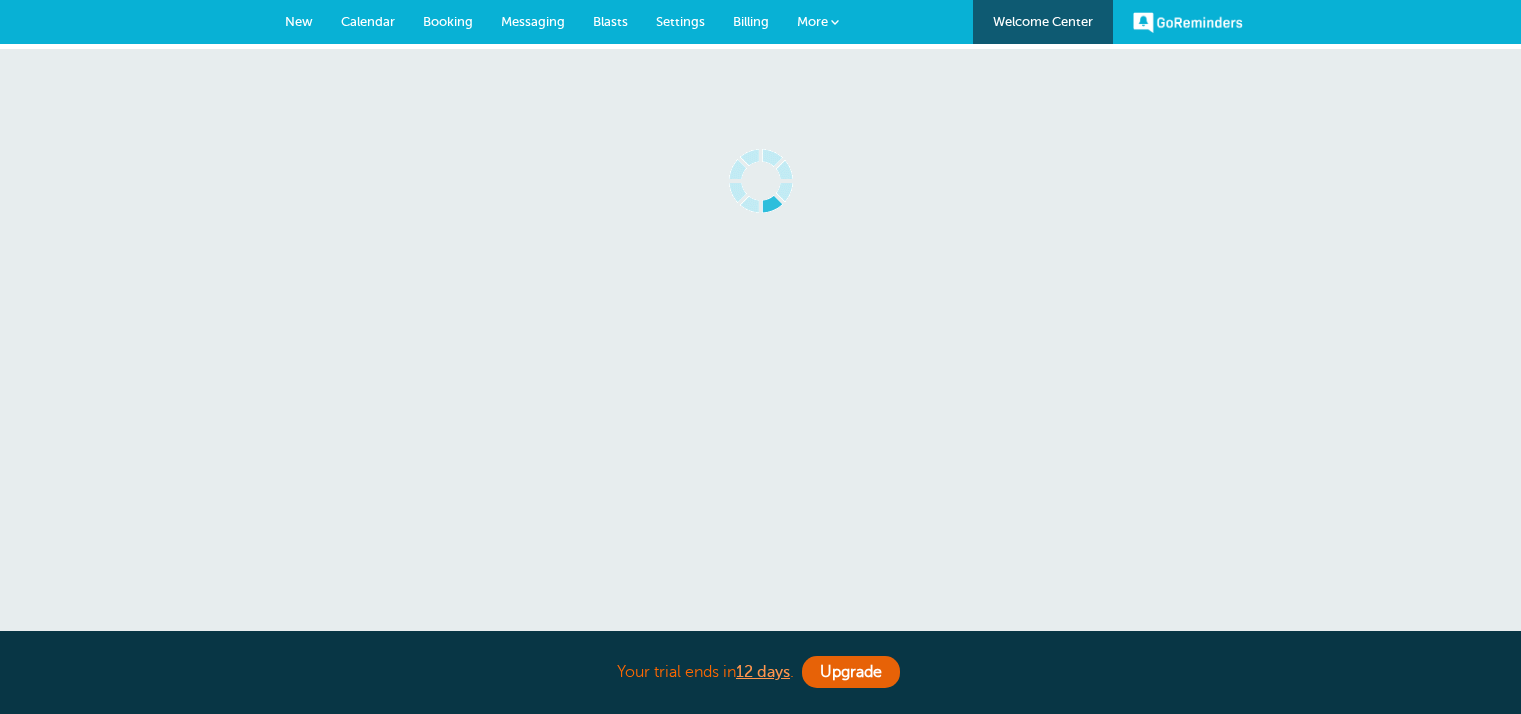 scroll, scrollTop: 0, scrollLeft: 0, axis: both 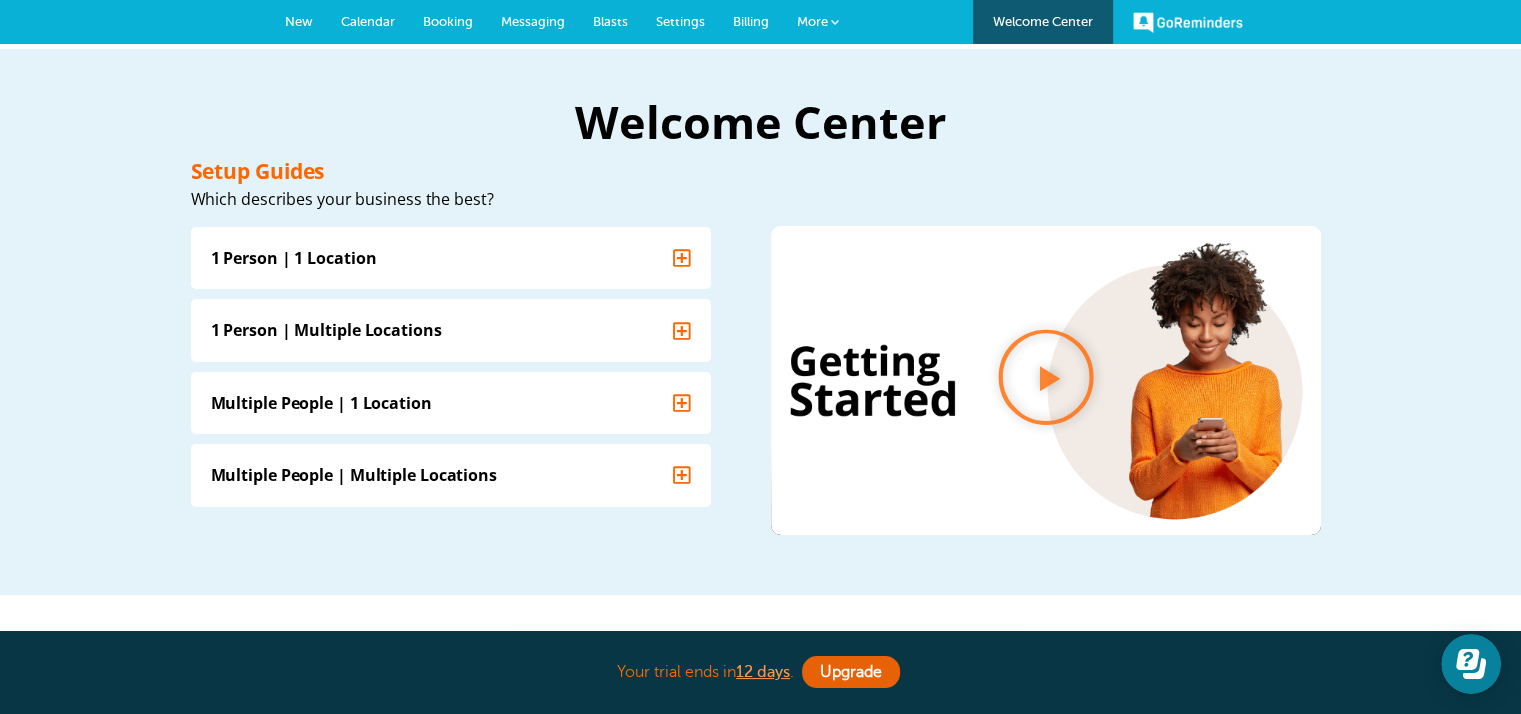 click on "More" at bounding box center (812, 21) 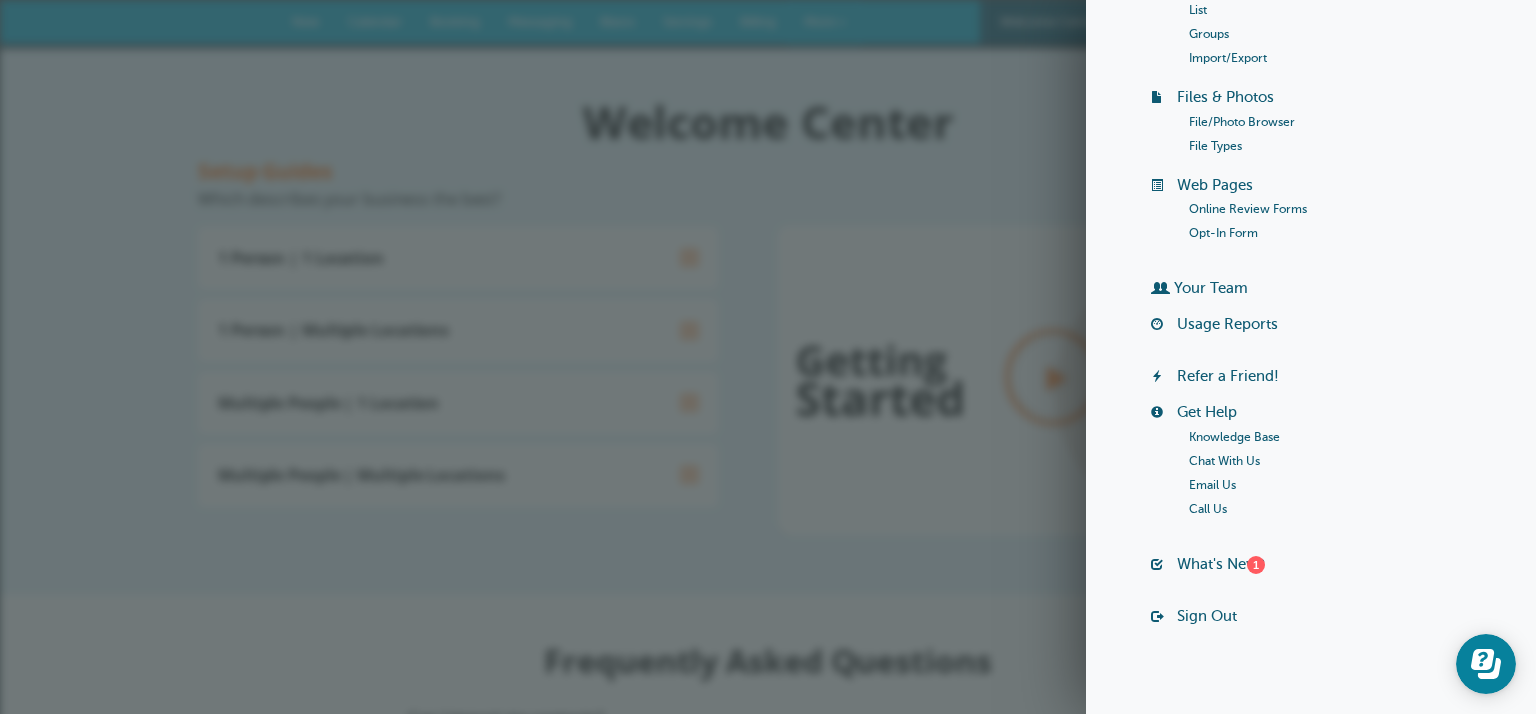 scroll, scrollTop: 252, scrollLeft: 0, axis: vertical 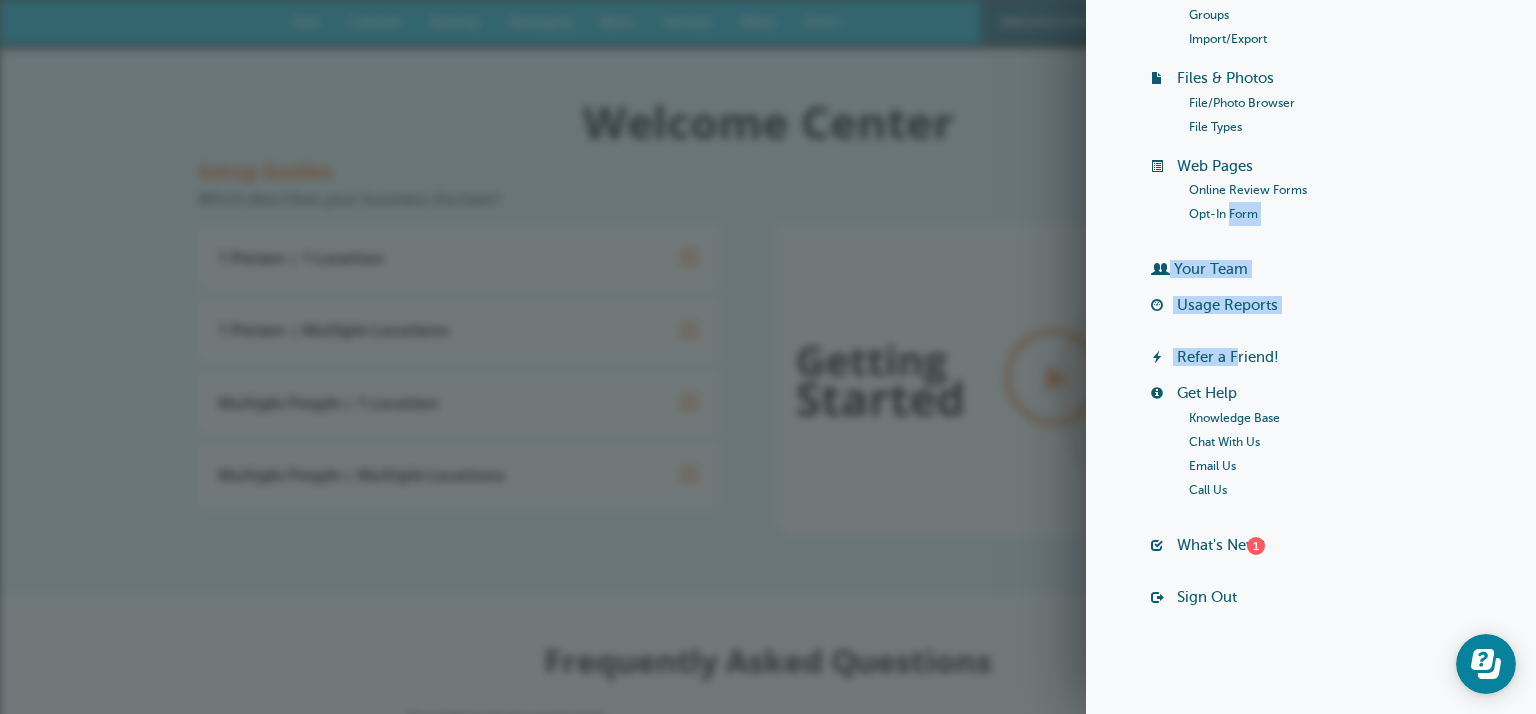 drag, startPoint x: 1221, startPoint y: 232, endPoint x: 1237, endPoint y: 369, distance: 137.93114 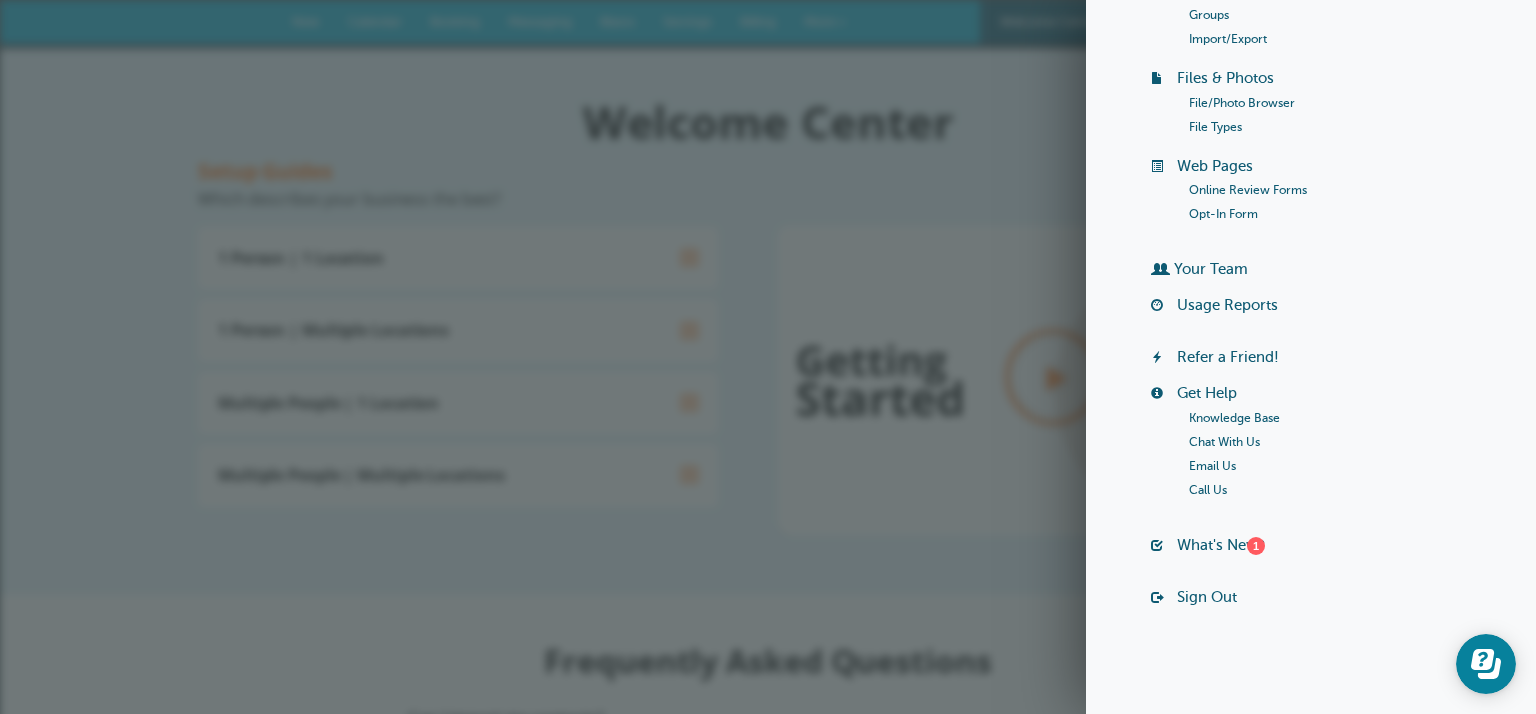 click on "Chat With Us" at bounding box center [1345, 442] 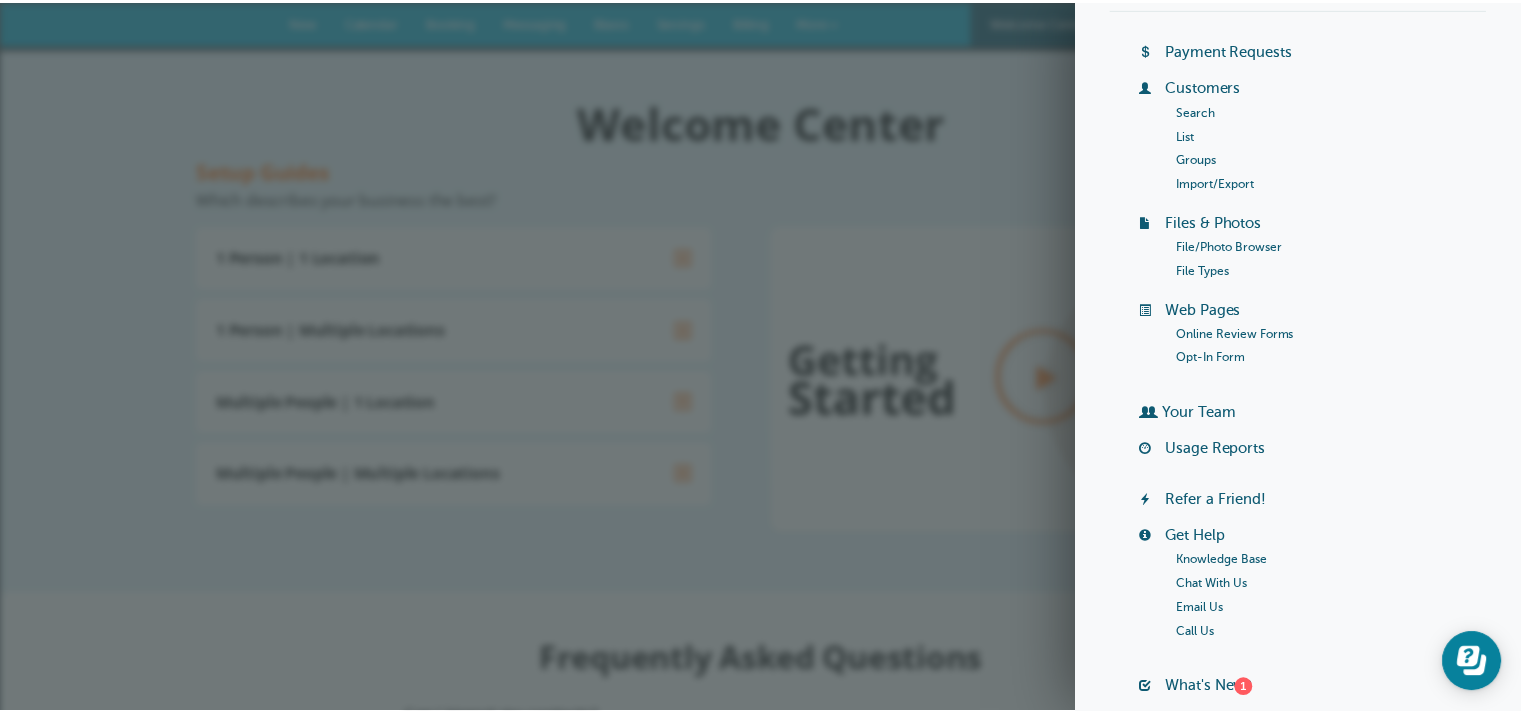 scroll, scrollTop: 0, scrollLeft: 0, axis: both 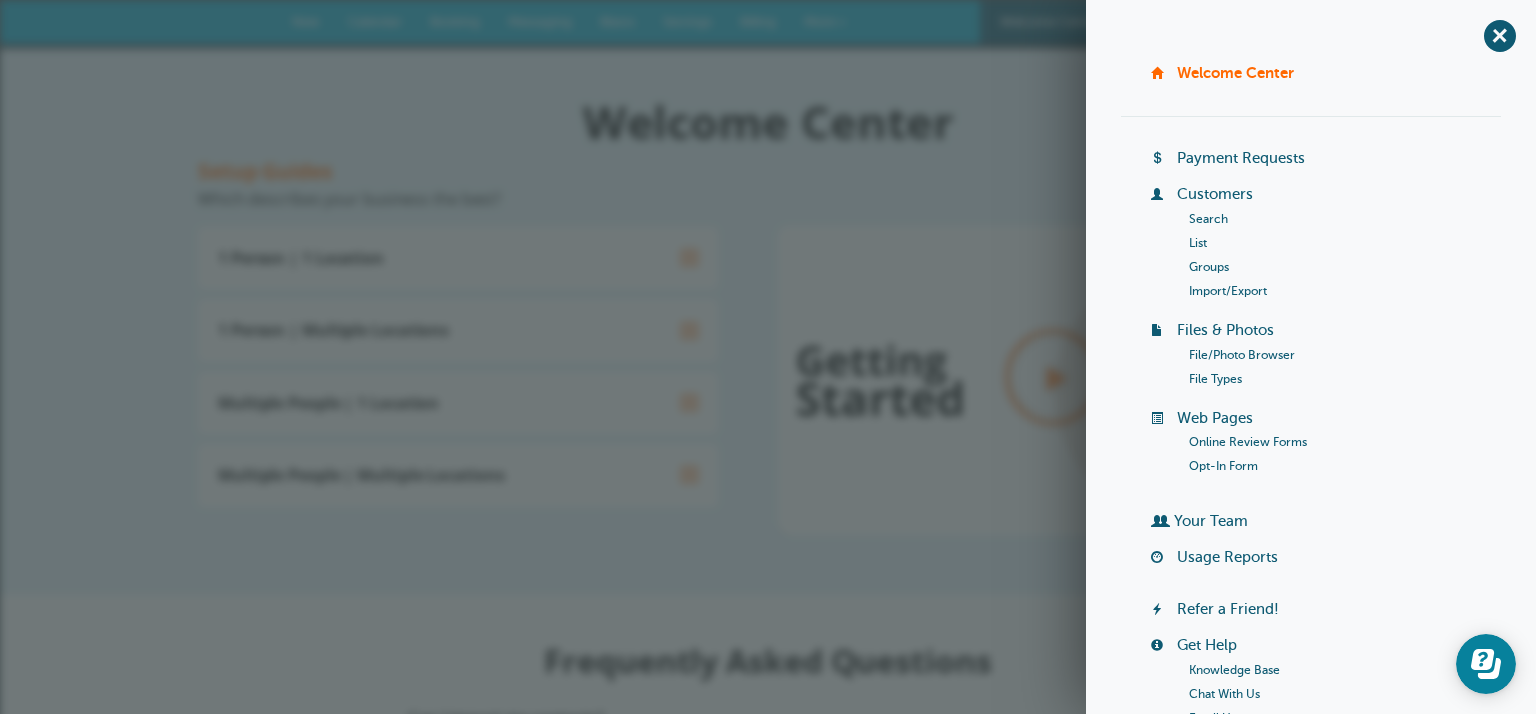 drag, startPoint x: 1367, startPoint y: 18, endPoint x: 1452, endPoint y: 44, distance: 88.88757 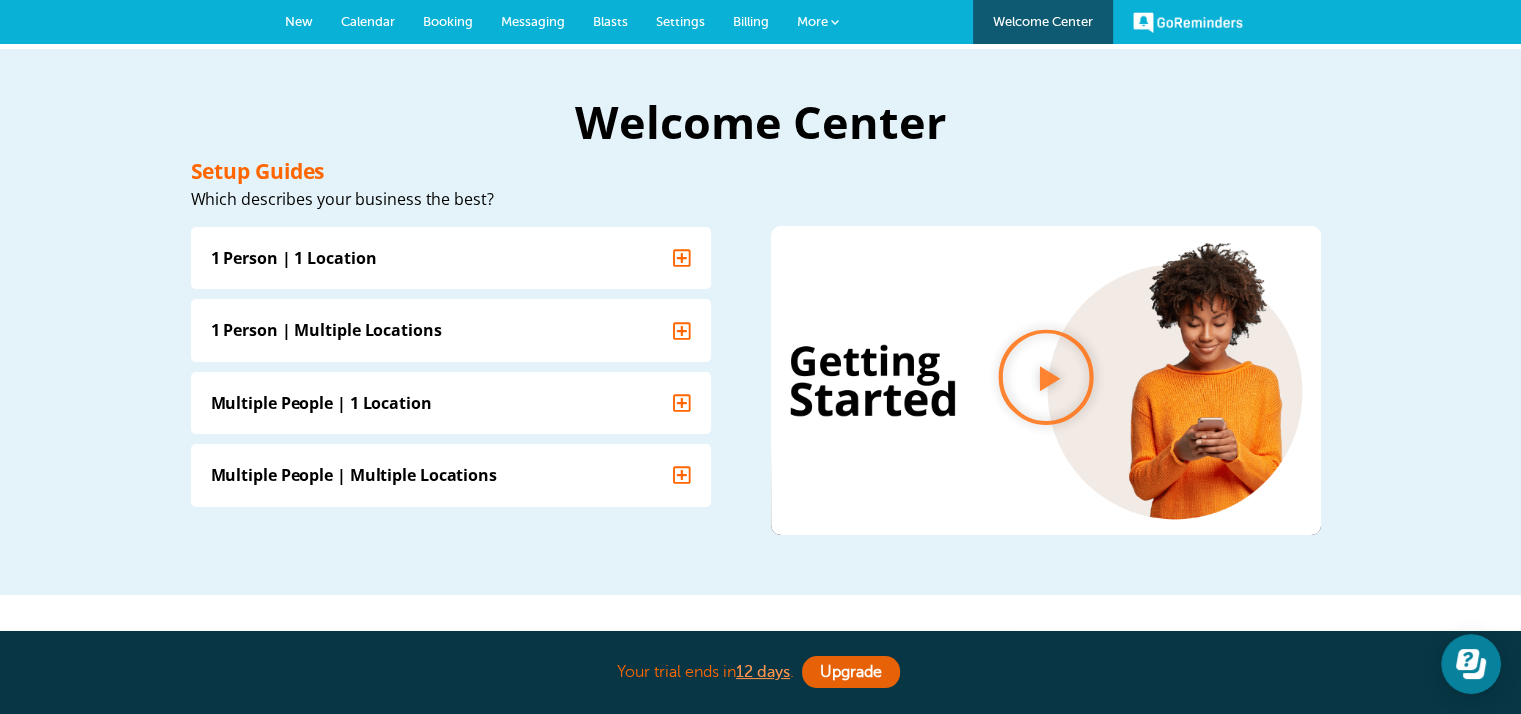 click on "New" at bounding box center (299, 21) 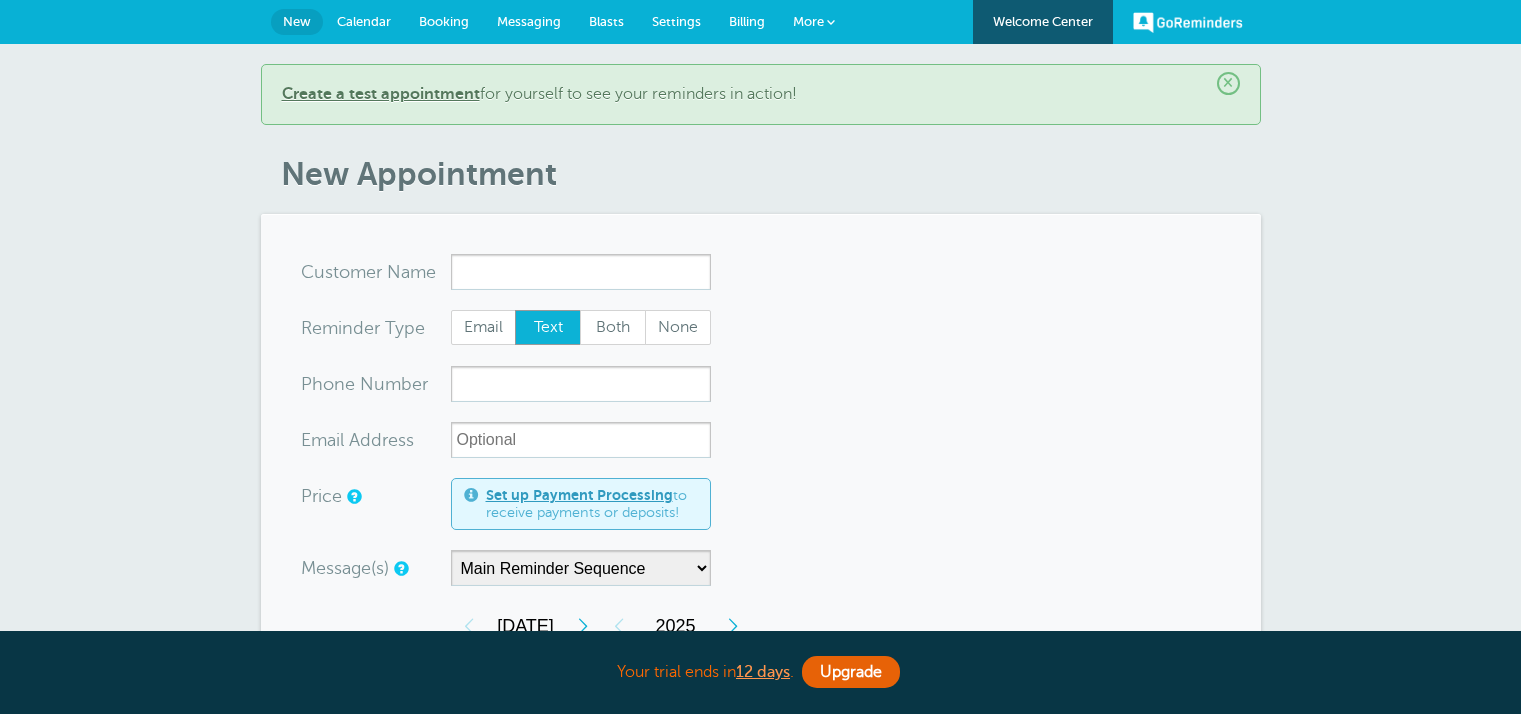 scroll, scrollTop: 0, scrollLeft: 0, axis: both 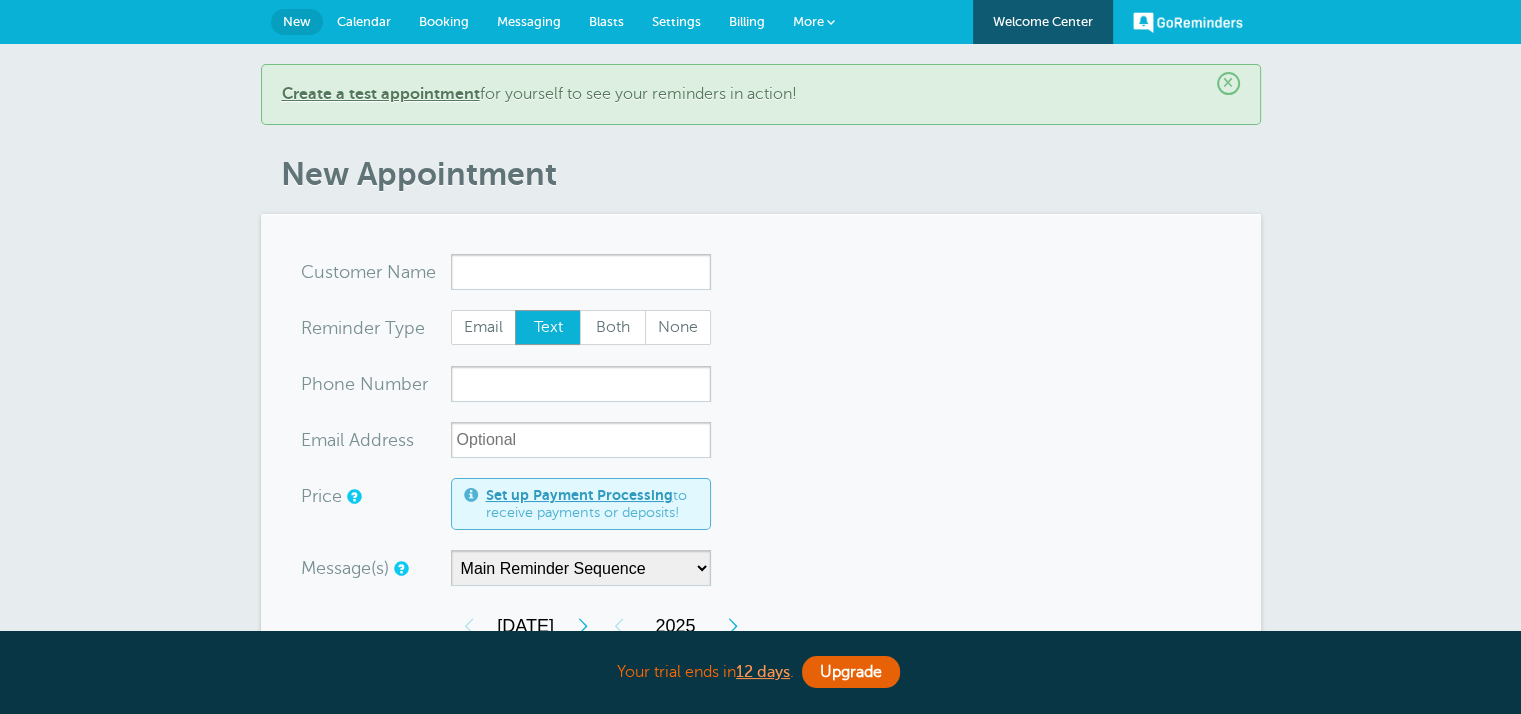 click on "Calendar" at bounding box center [364, 21] 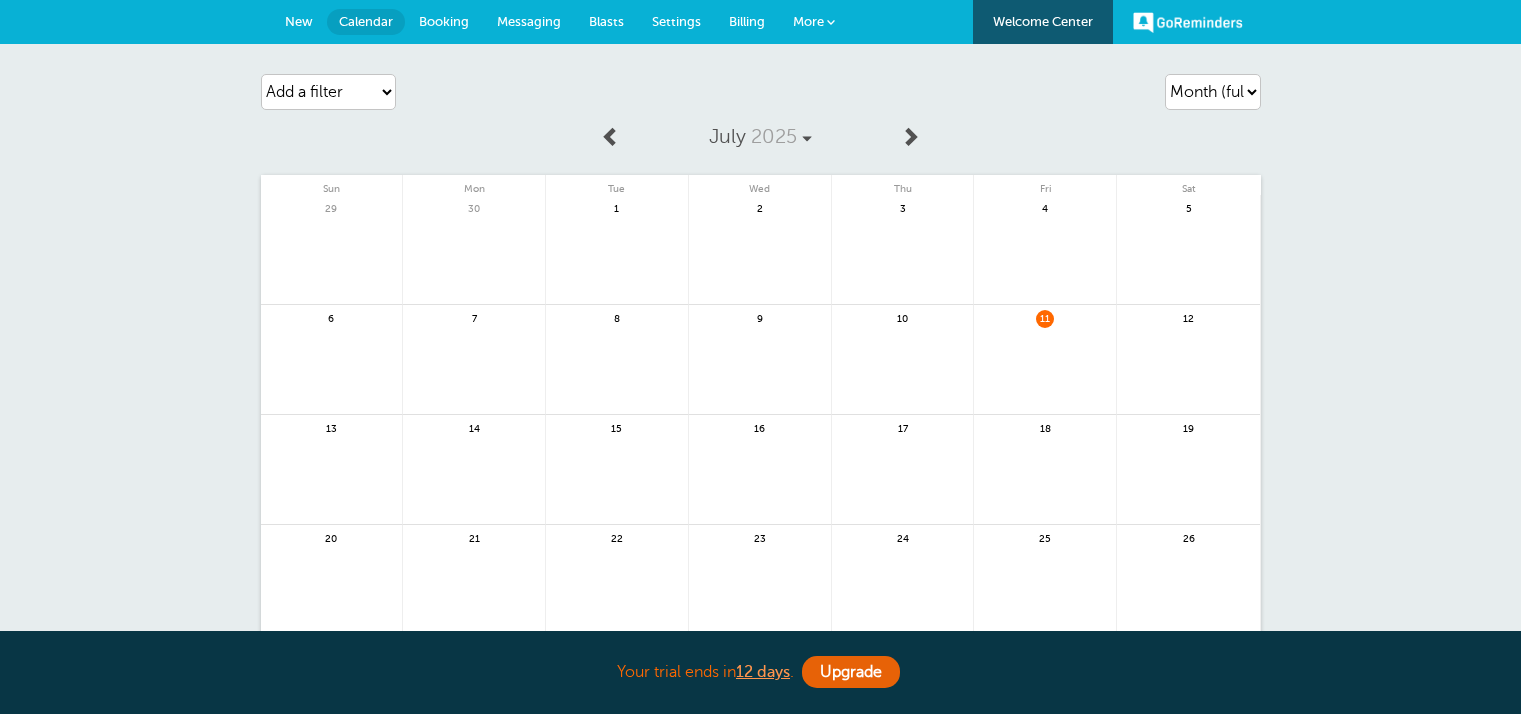 scroll, scrollTop: 0, scrollLeft: 0, axis: both 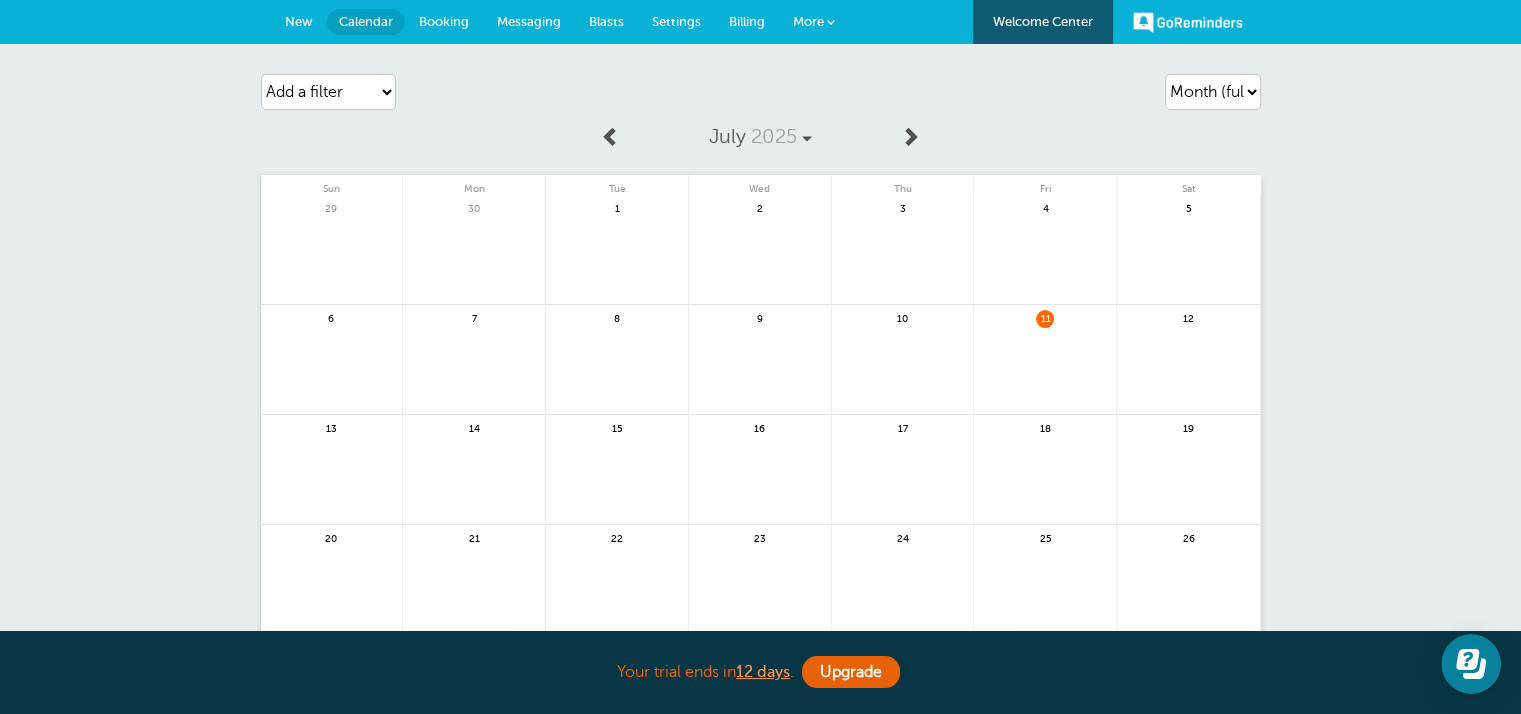 click on "Booking" at bounding box center (444, 21) 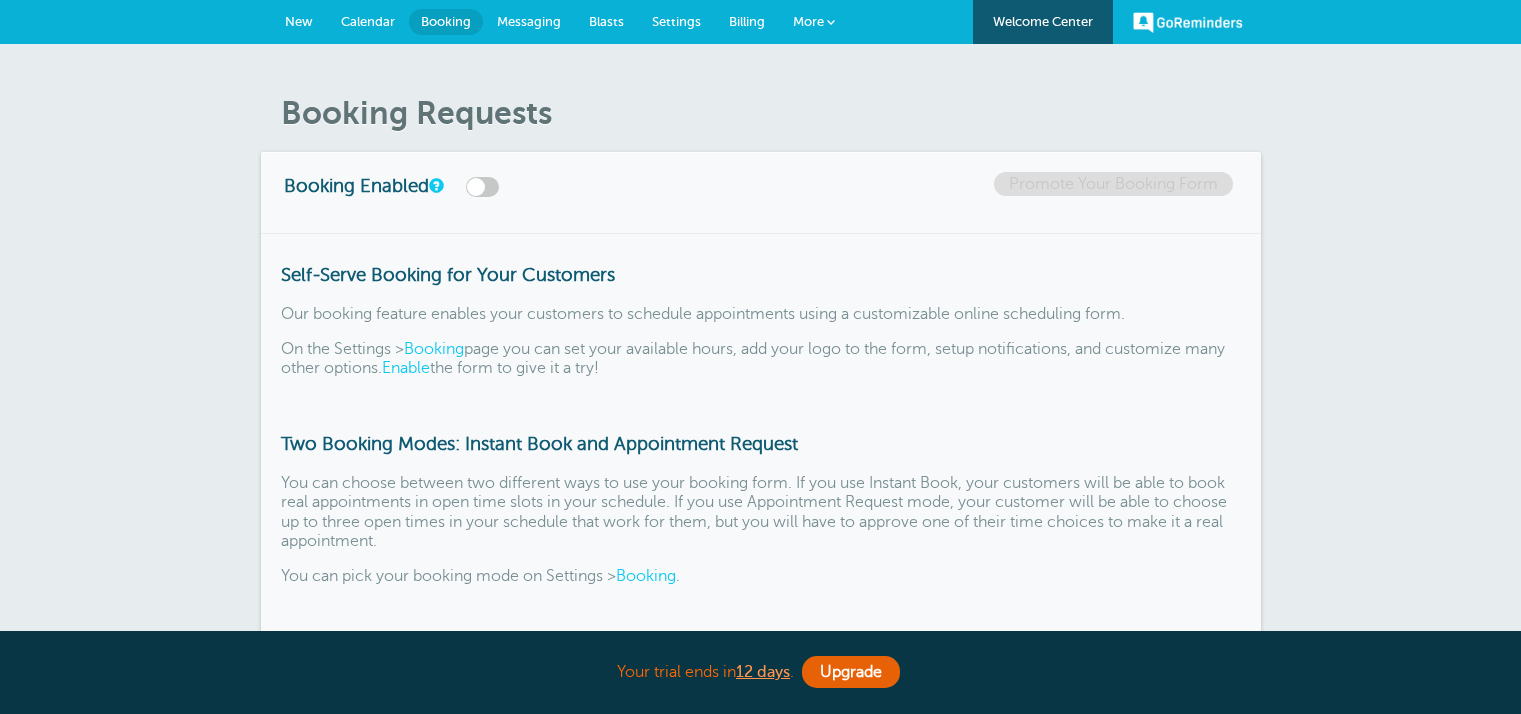 scroll, scrollTop: 0, scrollLeft: 0, axis: both 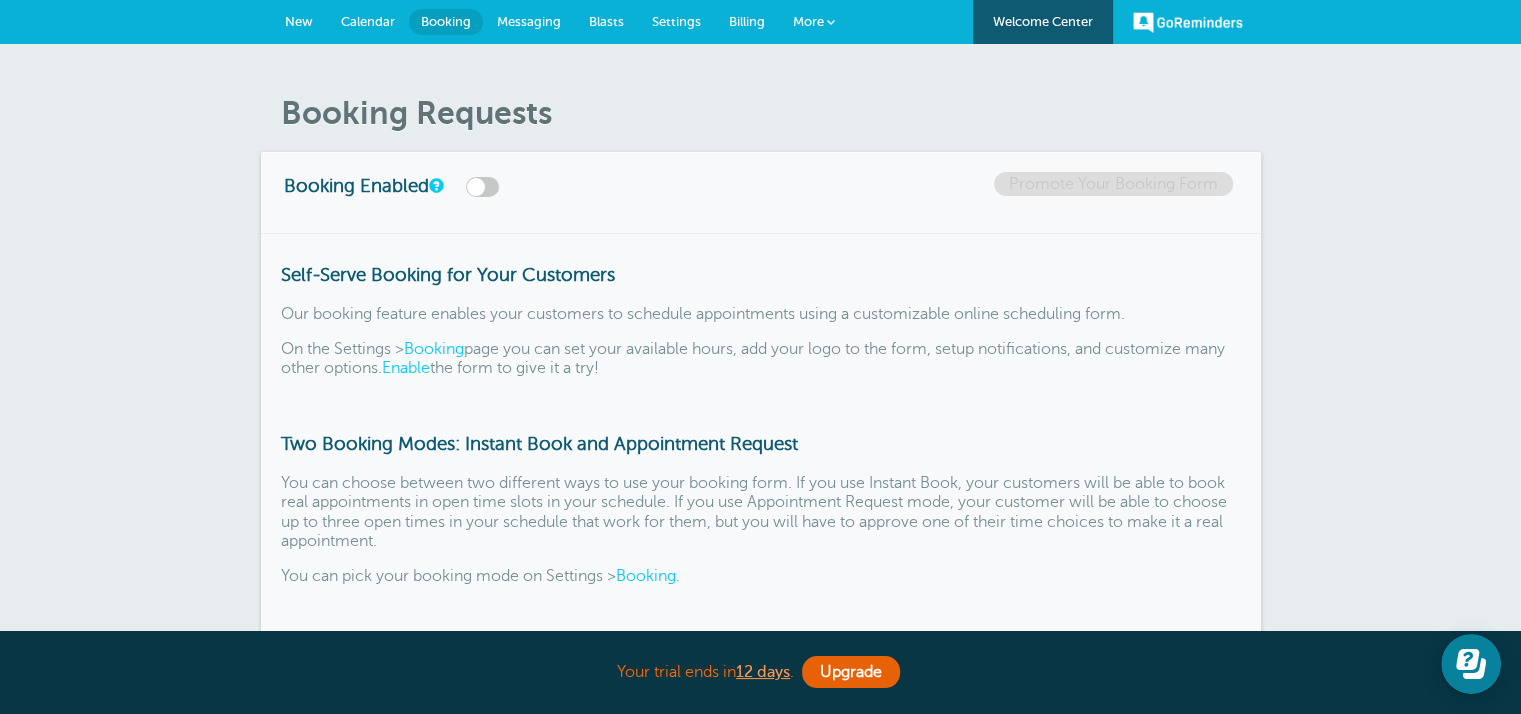 click on "Messaging" at bounding box center (529, 22) 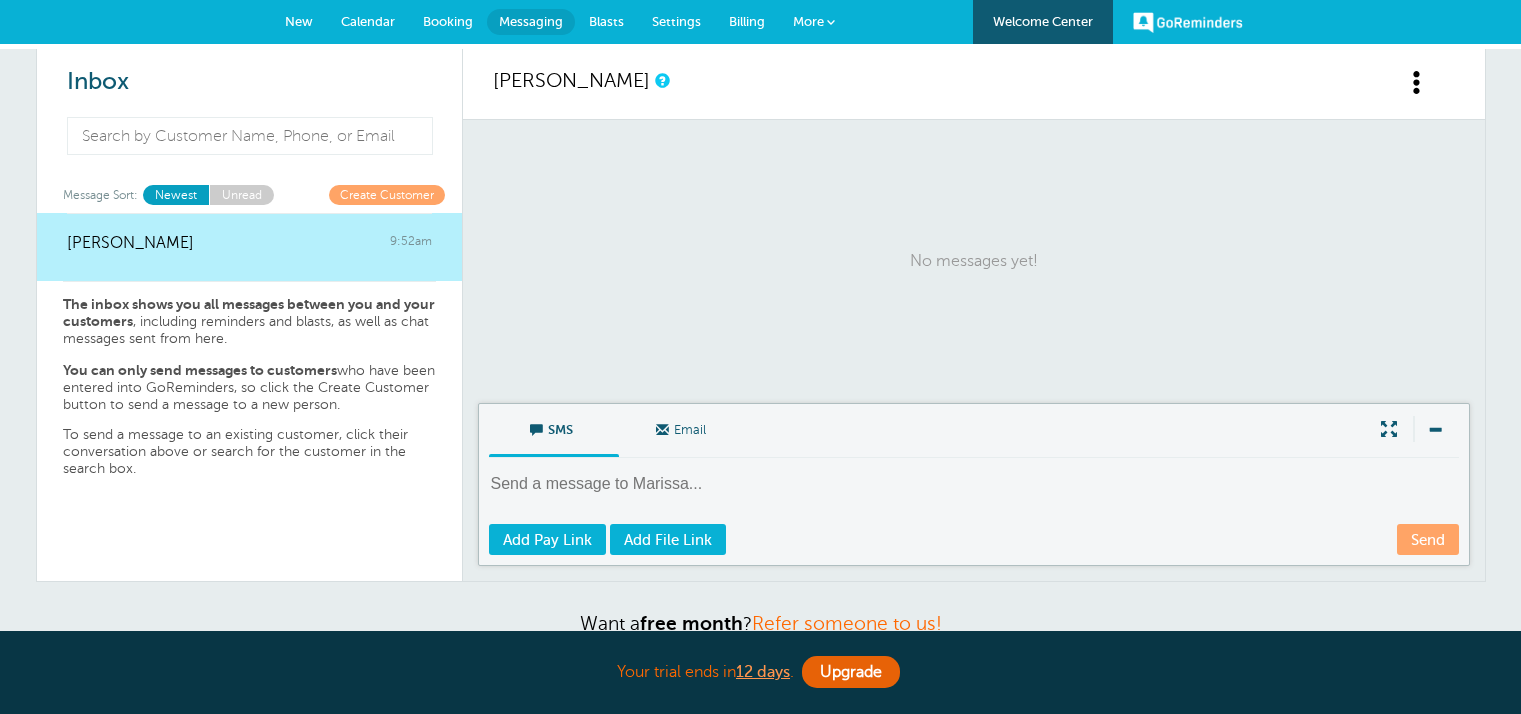 scroll, scrollTop: 0, scrollLeft: 0, axis: both 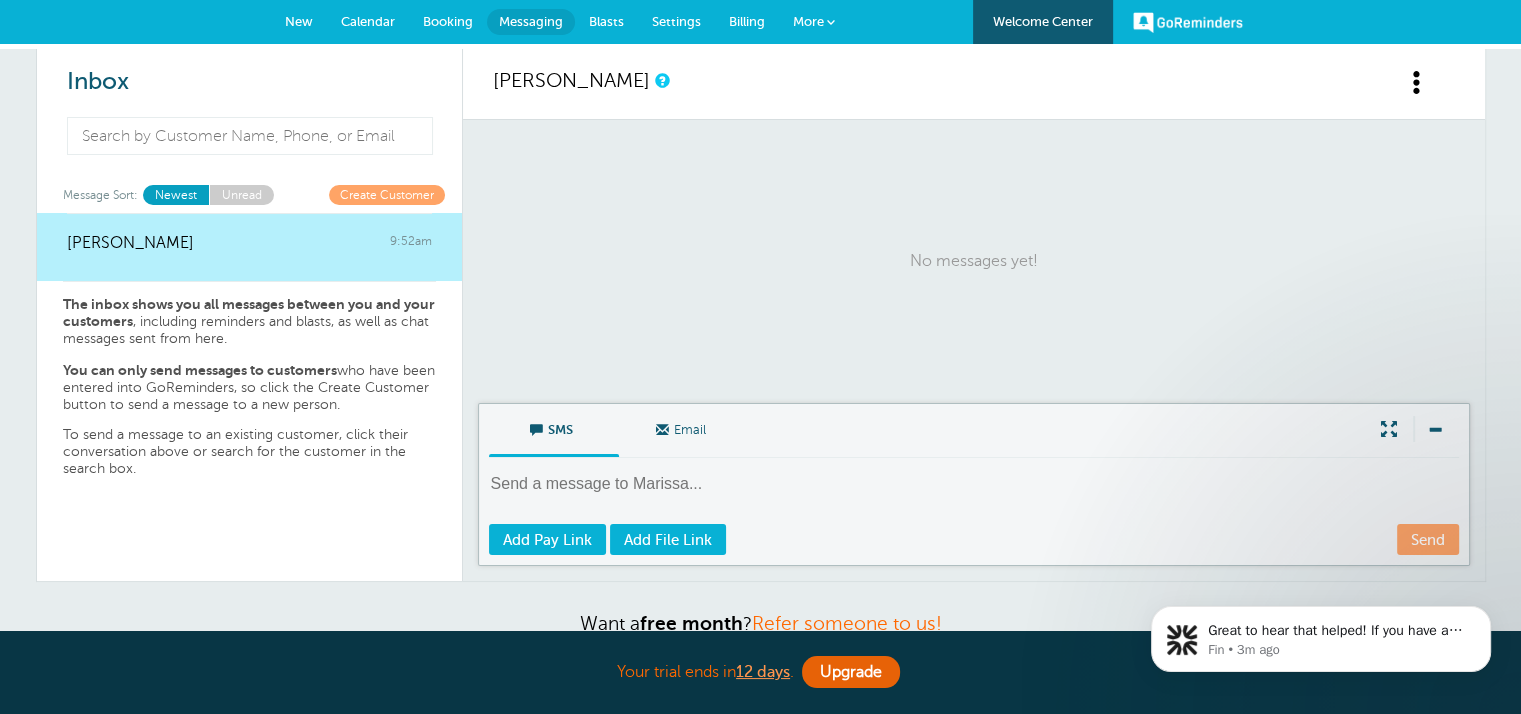 click on "[PERSON_NAME]" at bounding box center (571, 80) 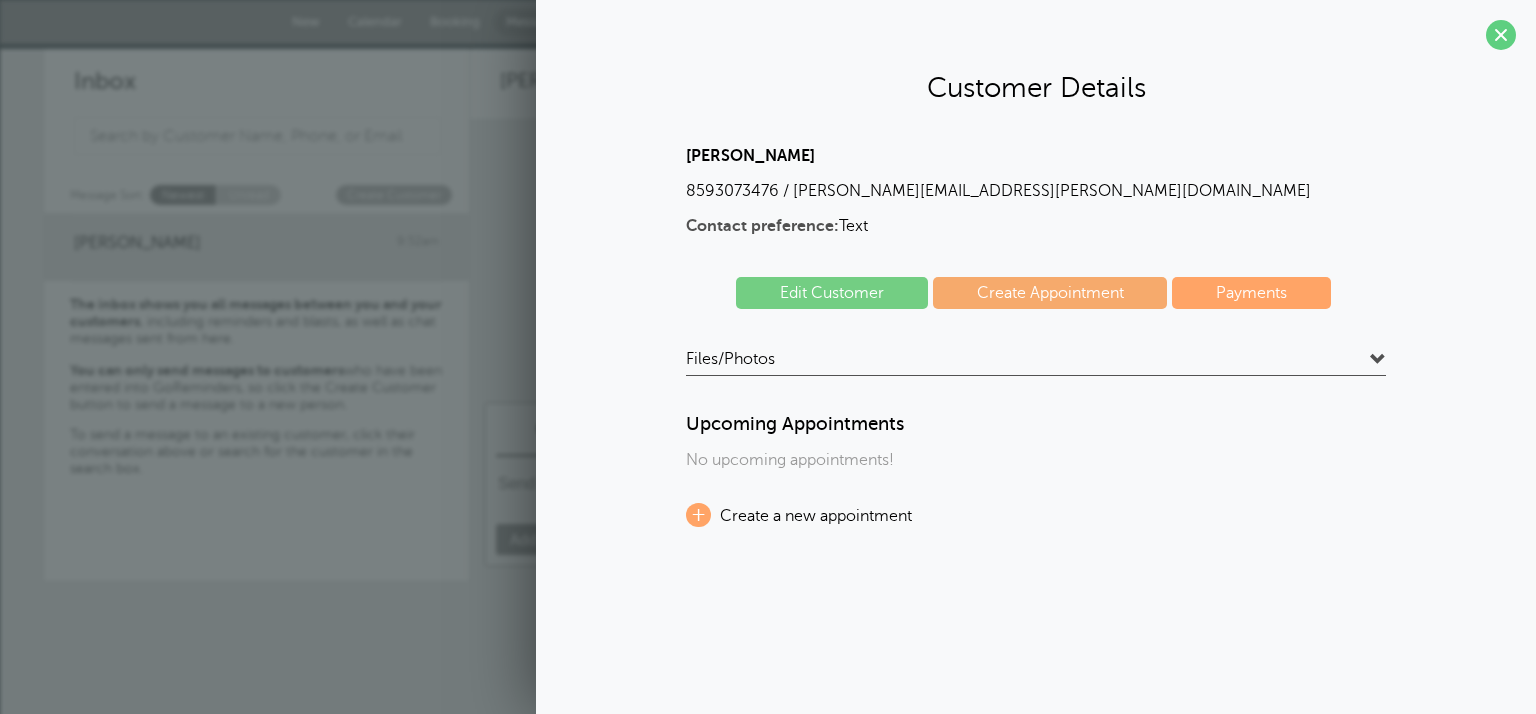 click at bounding box center (1378, 360) 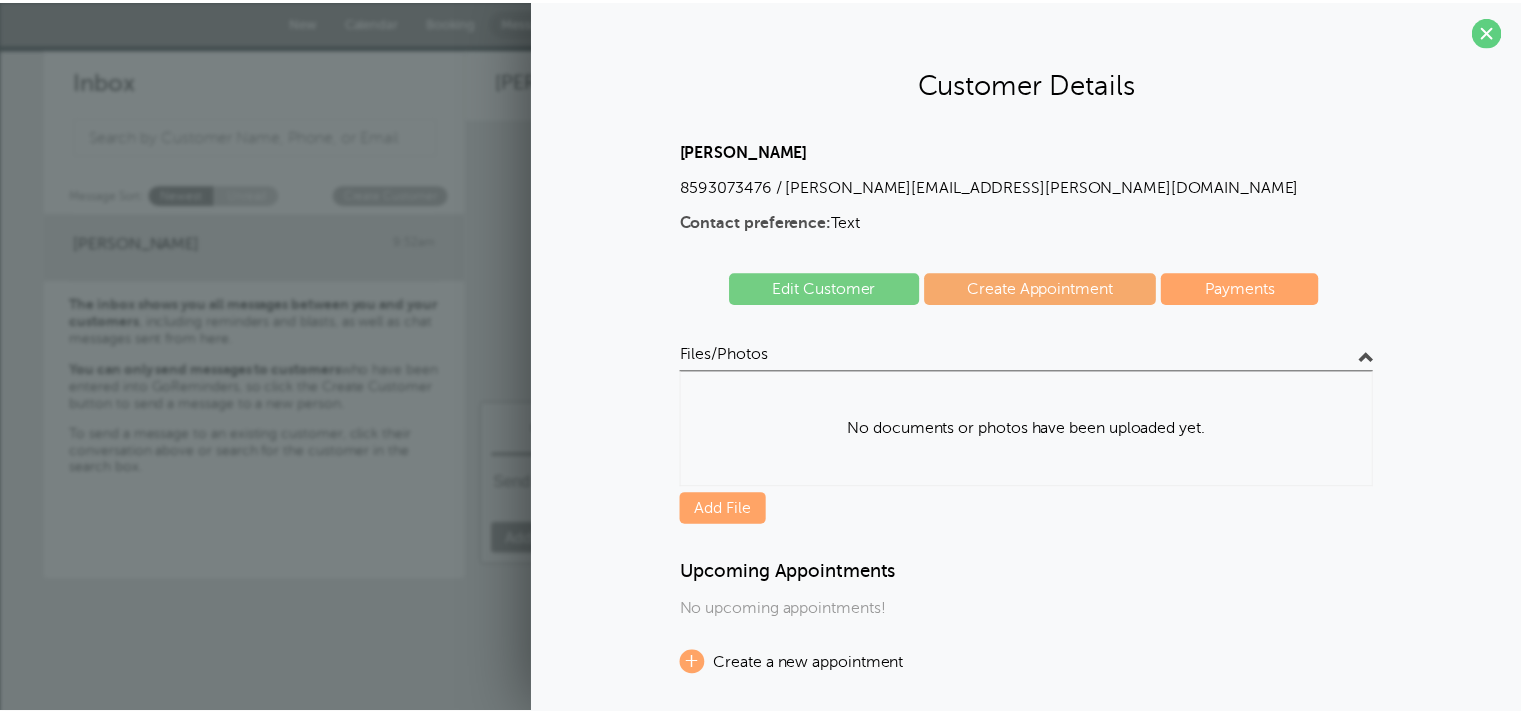 scroll, scrollTop: 0, scrollLeft: 0, axis: both 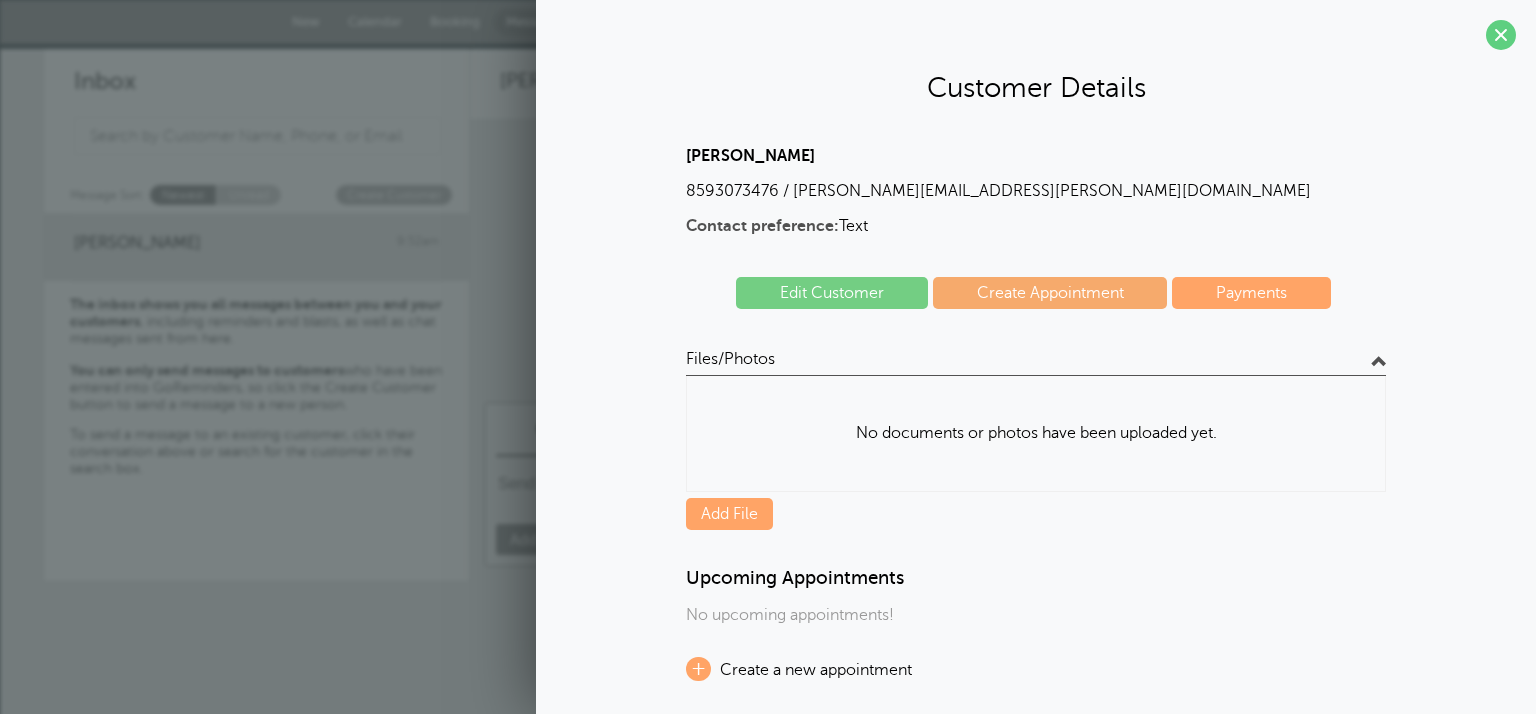 drag, startPoint x: 1490, startPoint y: 32, endPoint x: 1464, endPoint y: 43, distance: 28.231188 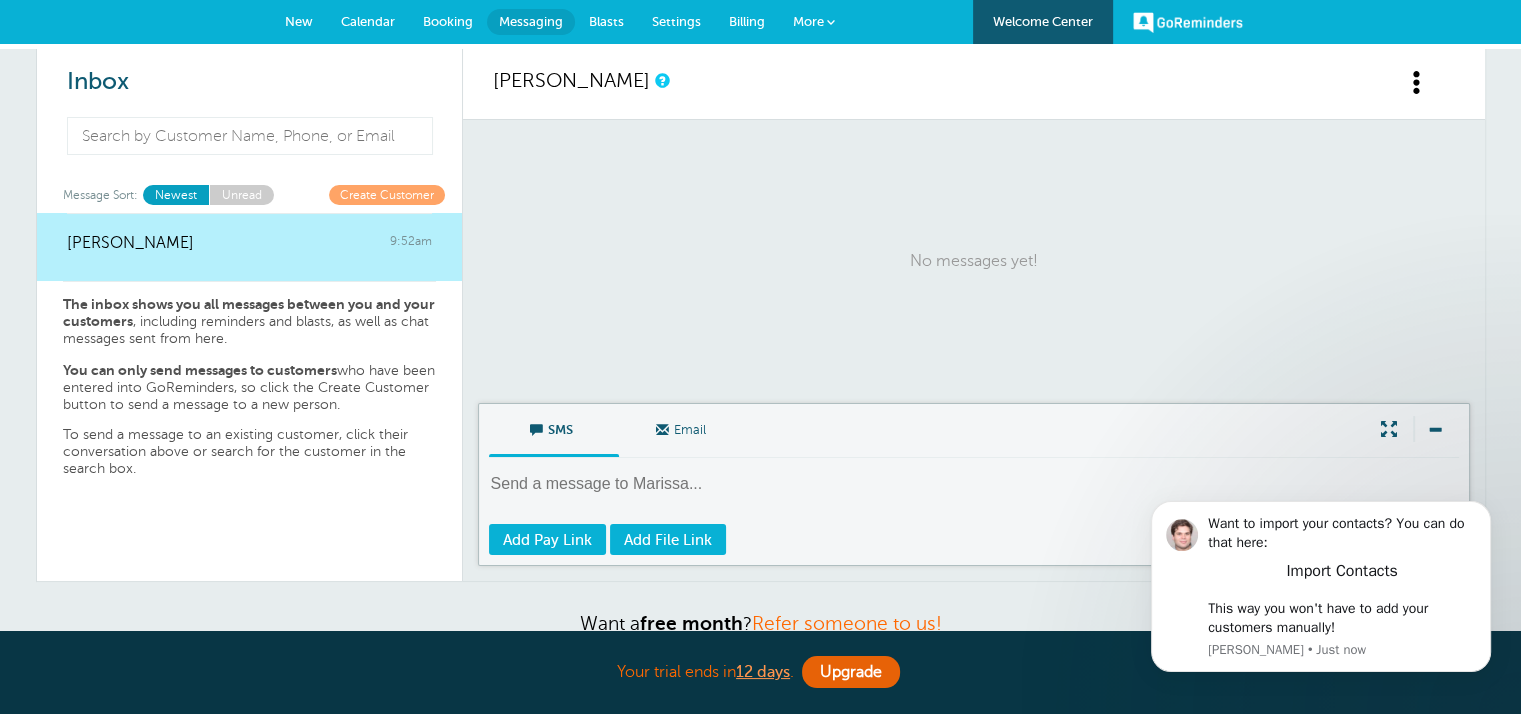 click on "Settings" at bounding box center (676, 21) 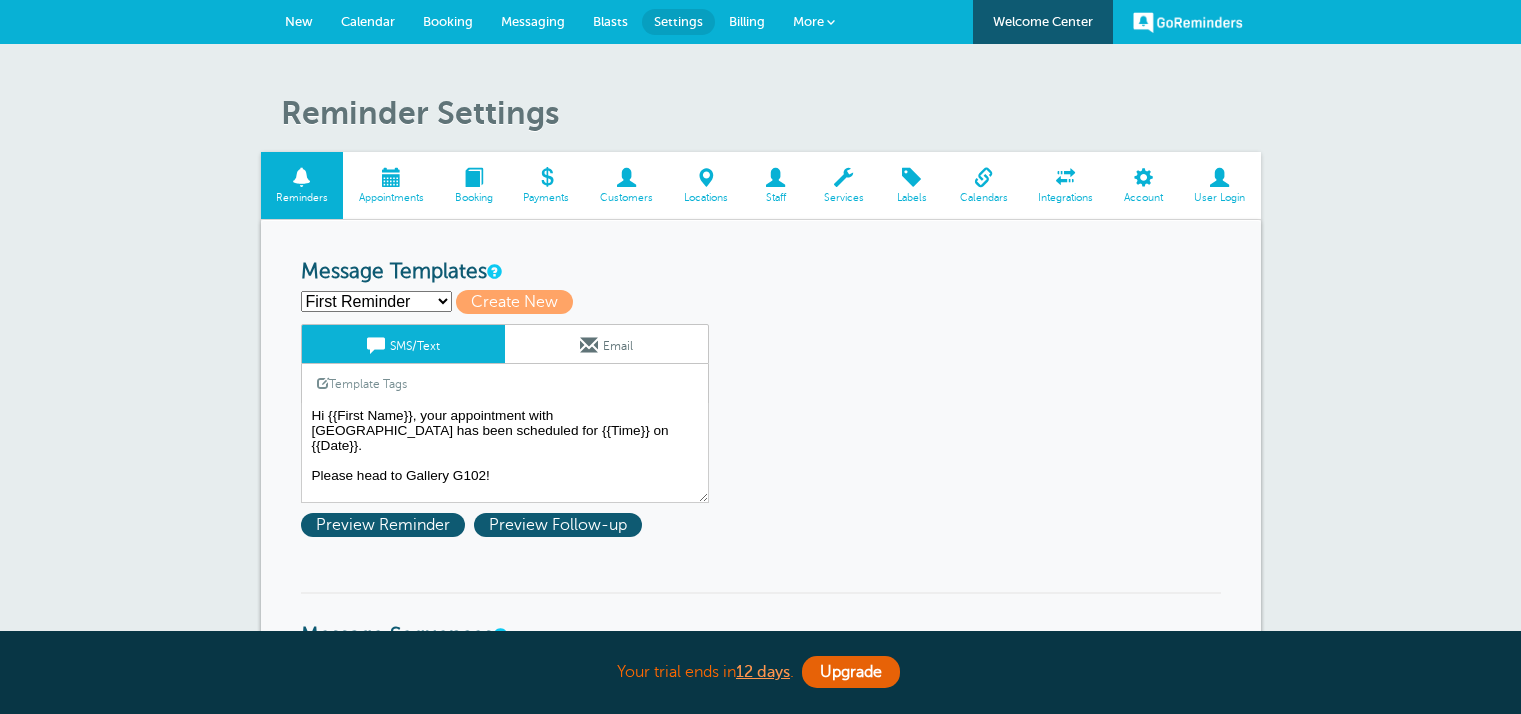 scroll, scrollTop: 0, scrollLeft: 0, axis: both 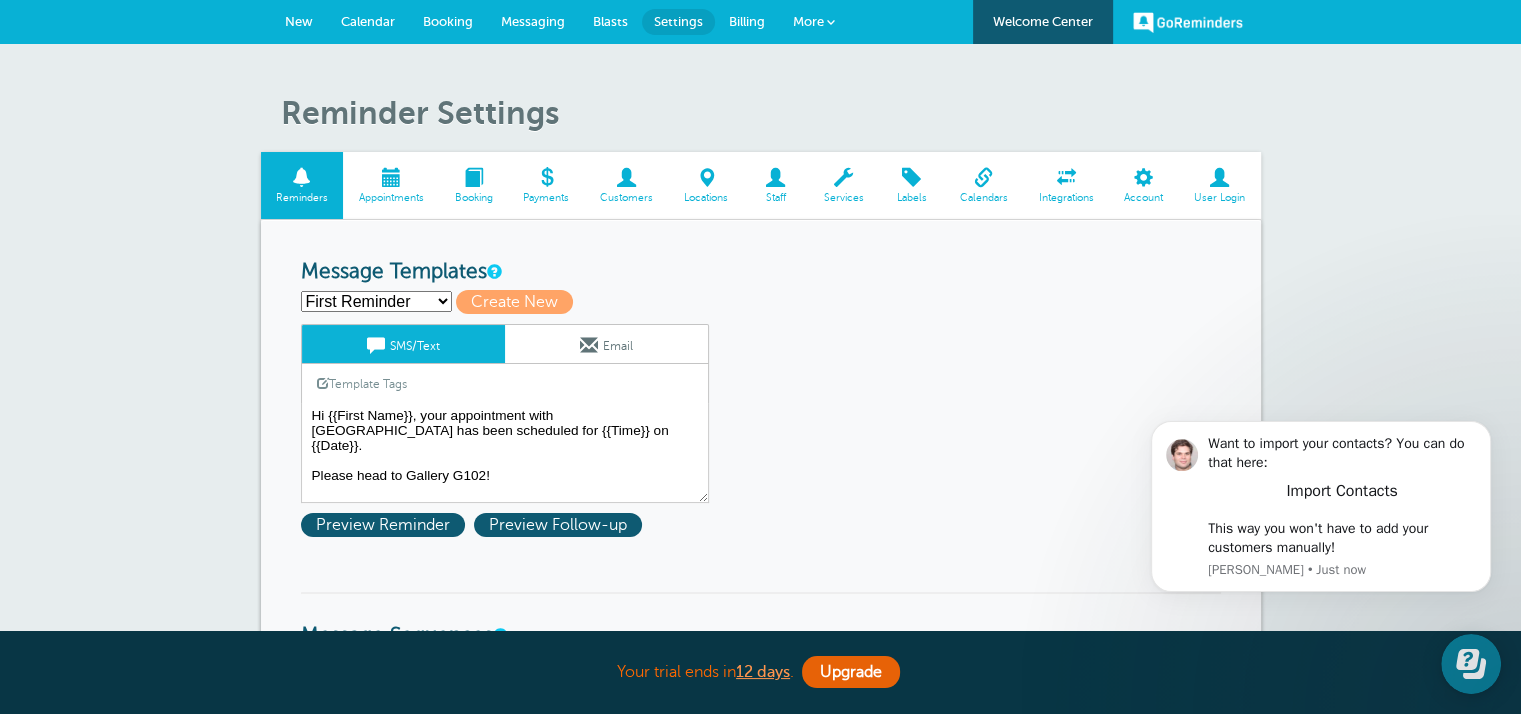 click at bounding box center [1144, 177] 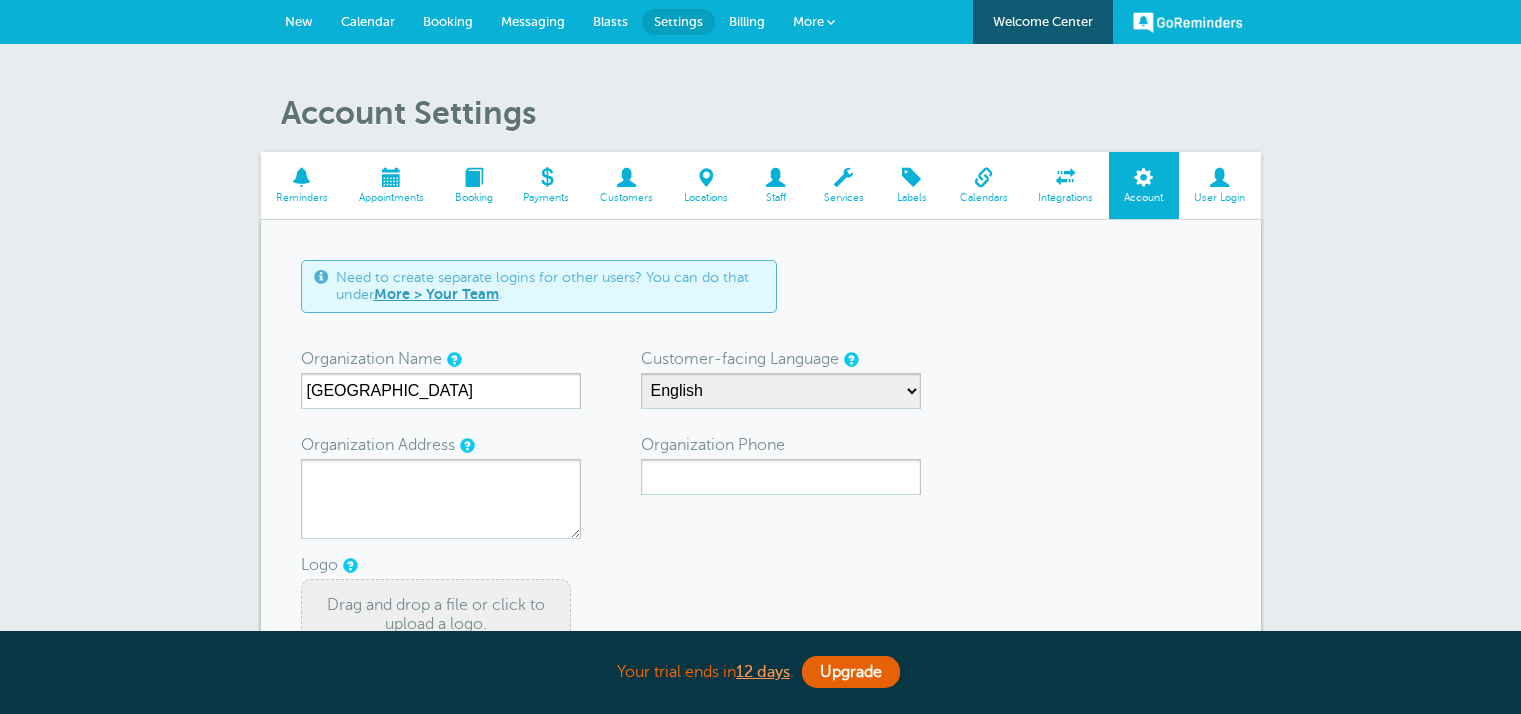 scroll, scrollTop: 0, scrollLeft: 0, axis: both 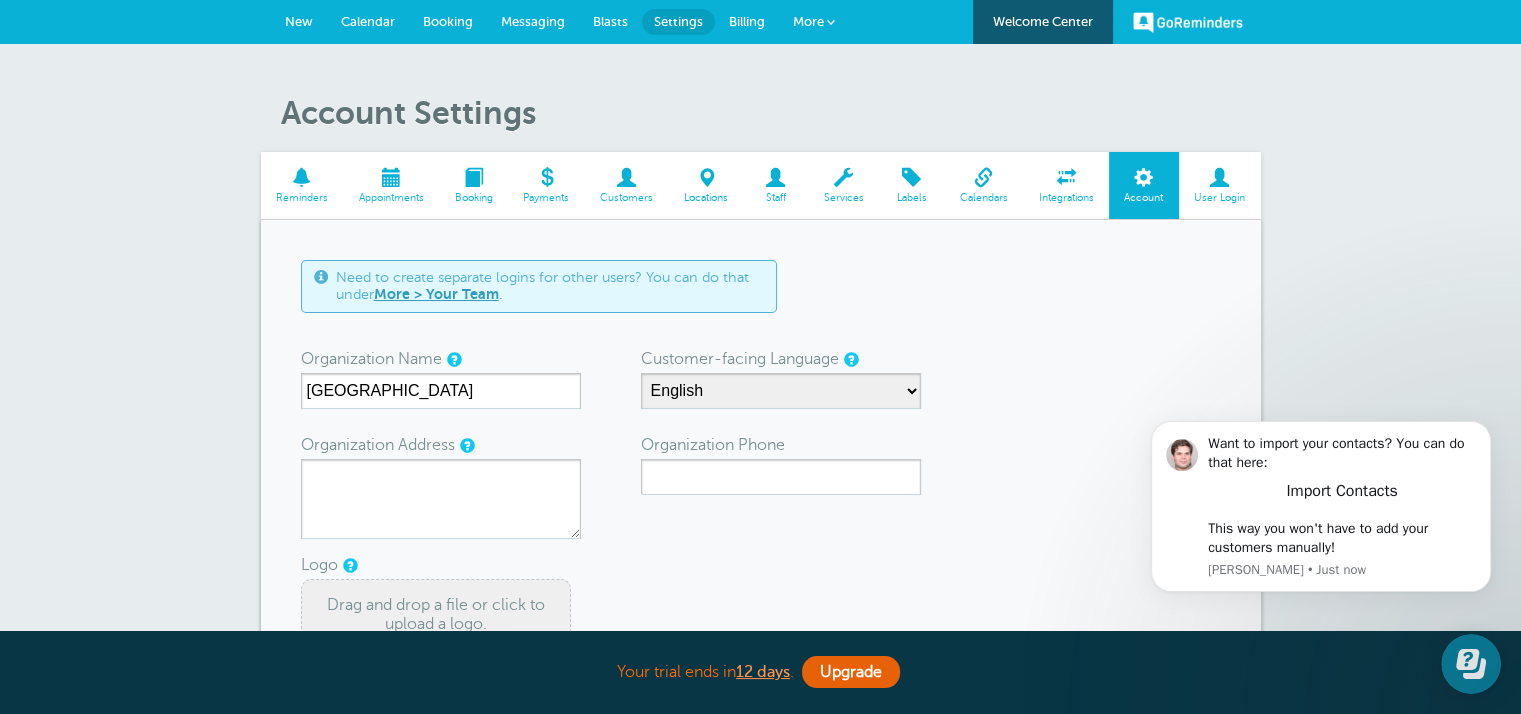 click at bounding box center (1066, 177) 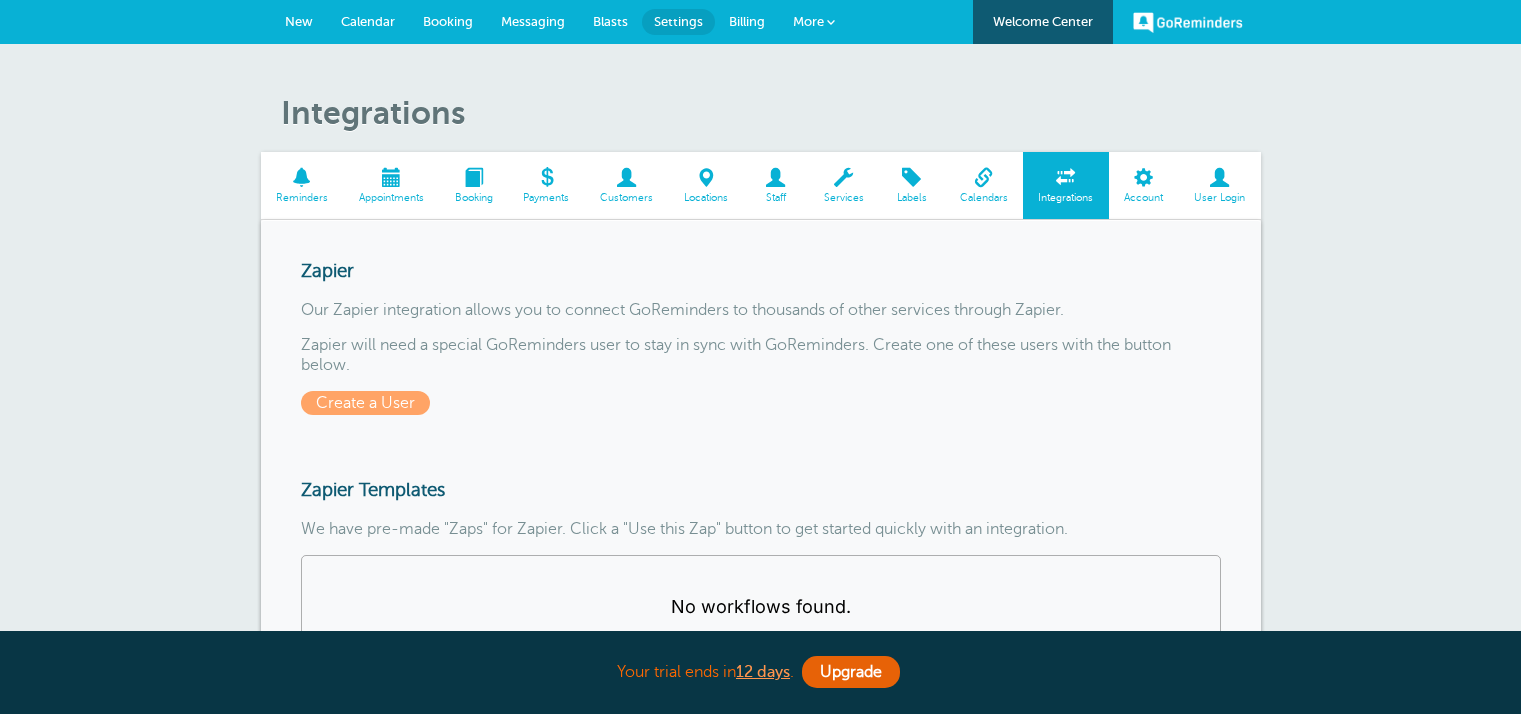 scroll, scrollTop: 0, scrollLeft: 0, axis: both 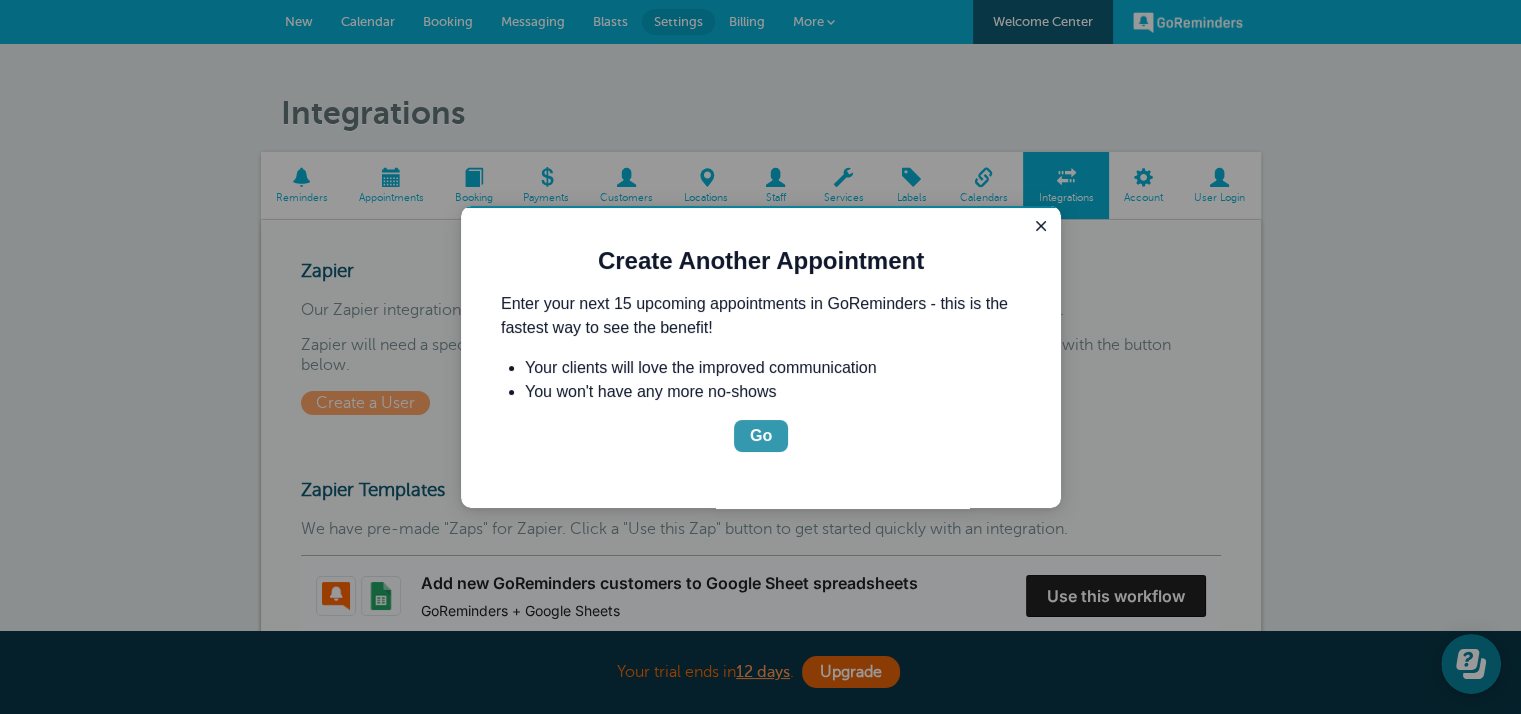 click on "Go" at bounding box center (761, 436) 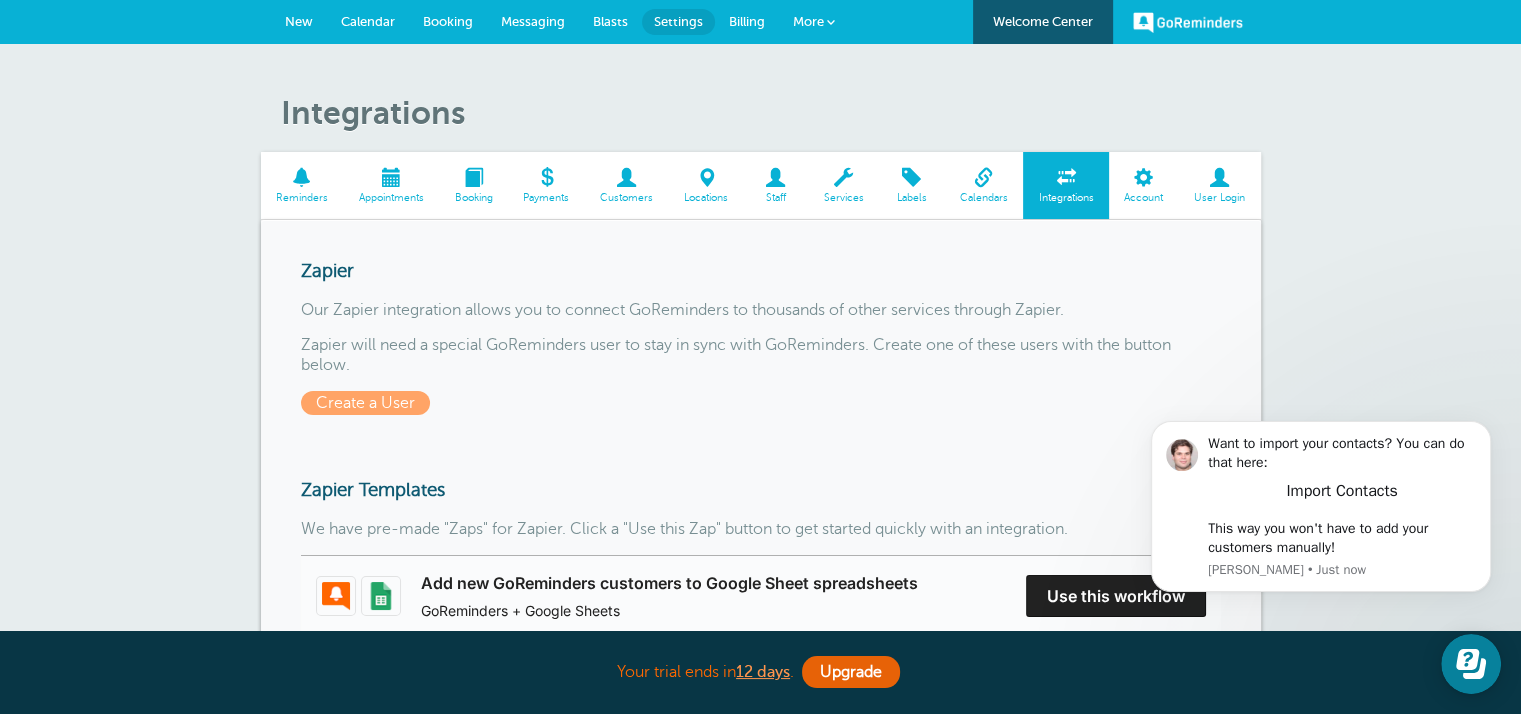 scroll, scrollTop: 0, scrollLeft: 0, axis: both 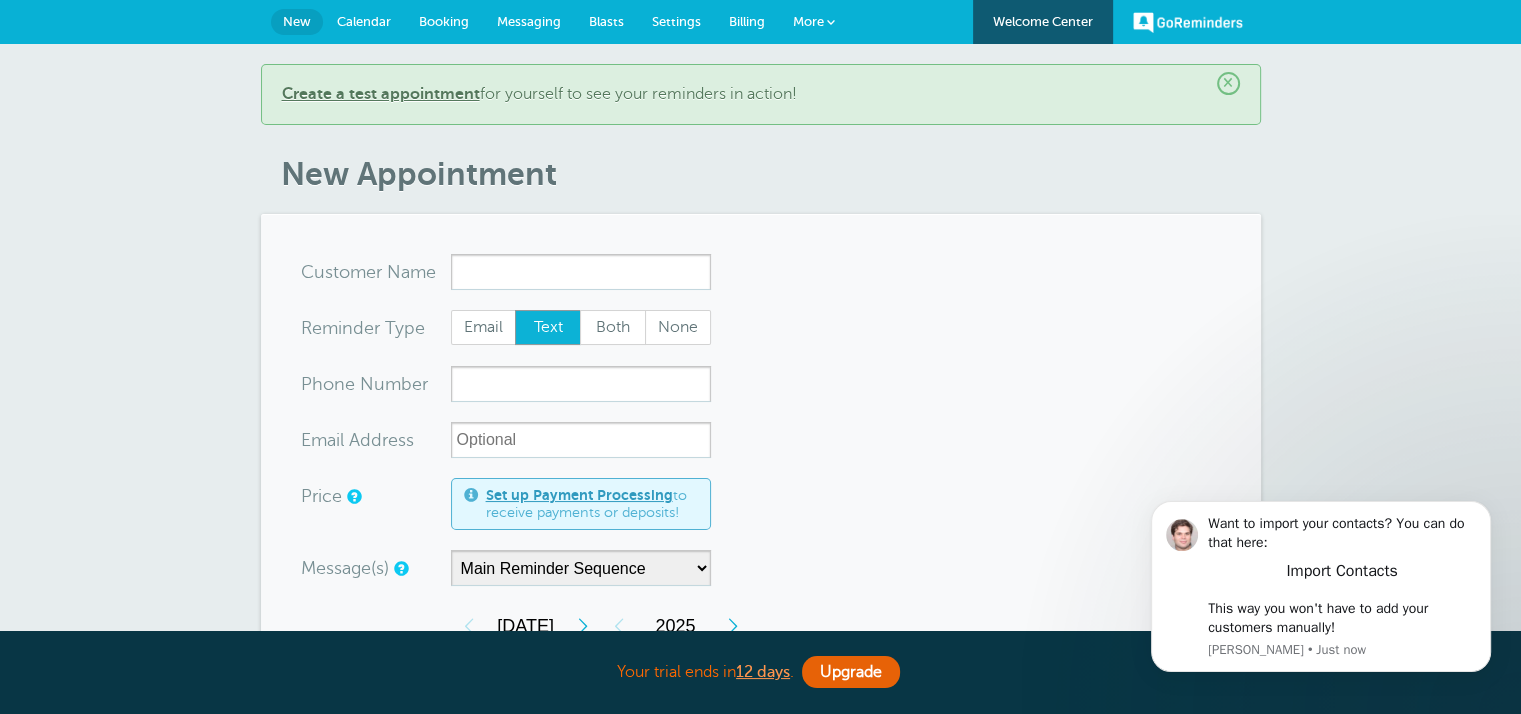 click on "GoReminders" at bounding box center [1188, 22] 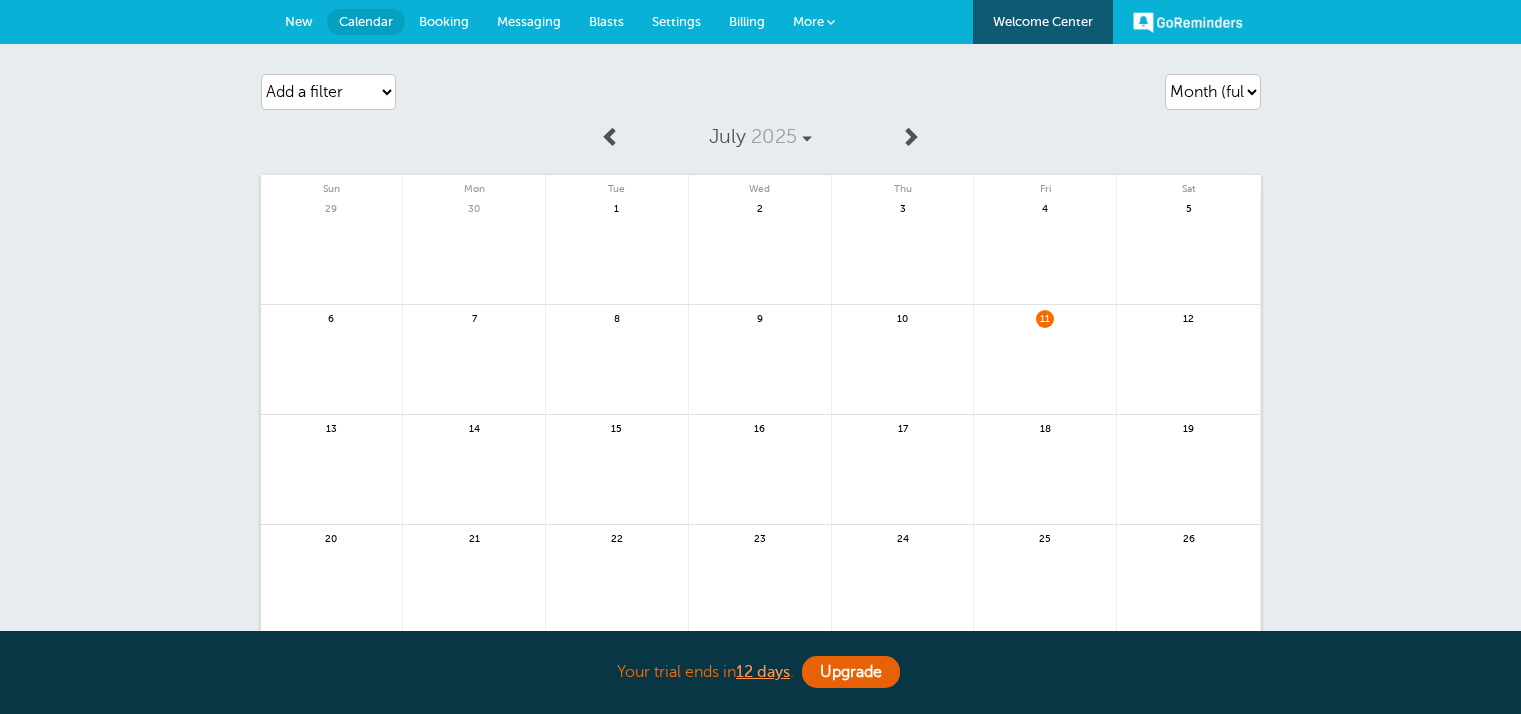 scroll, scrollTop: 0, scrollLeft: 0, axis: both 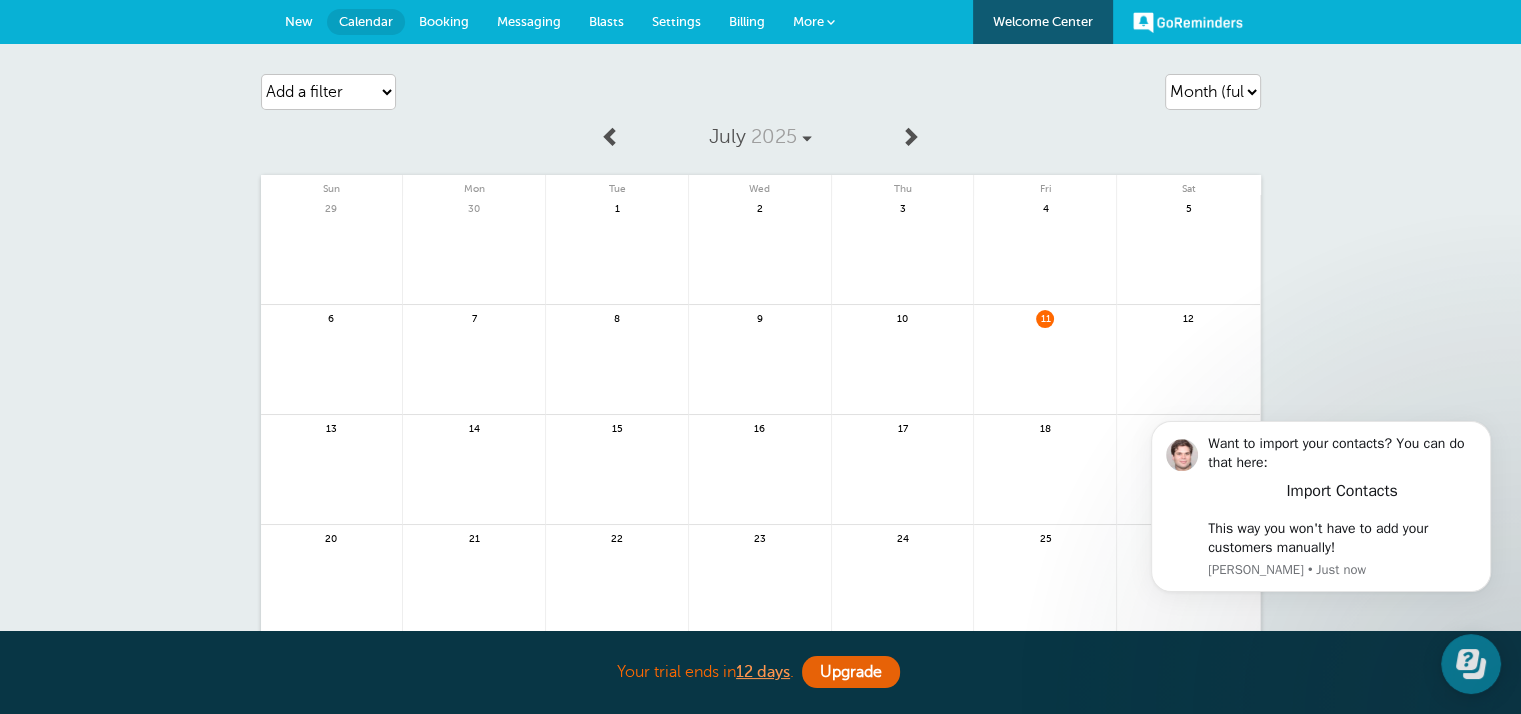click on "More" at bounding box center [808, 21] 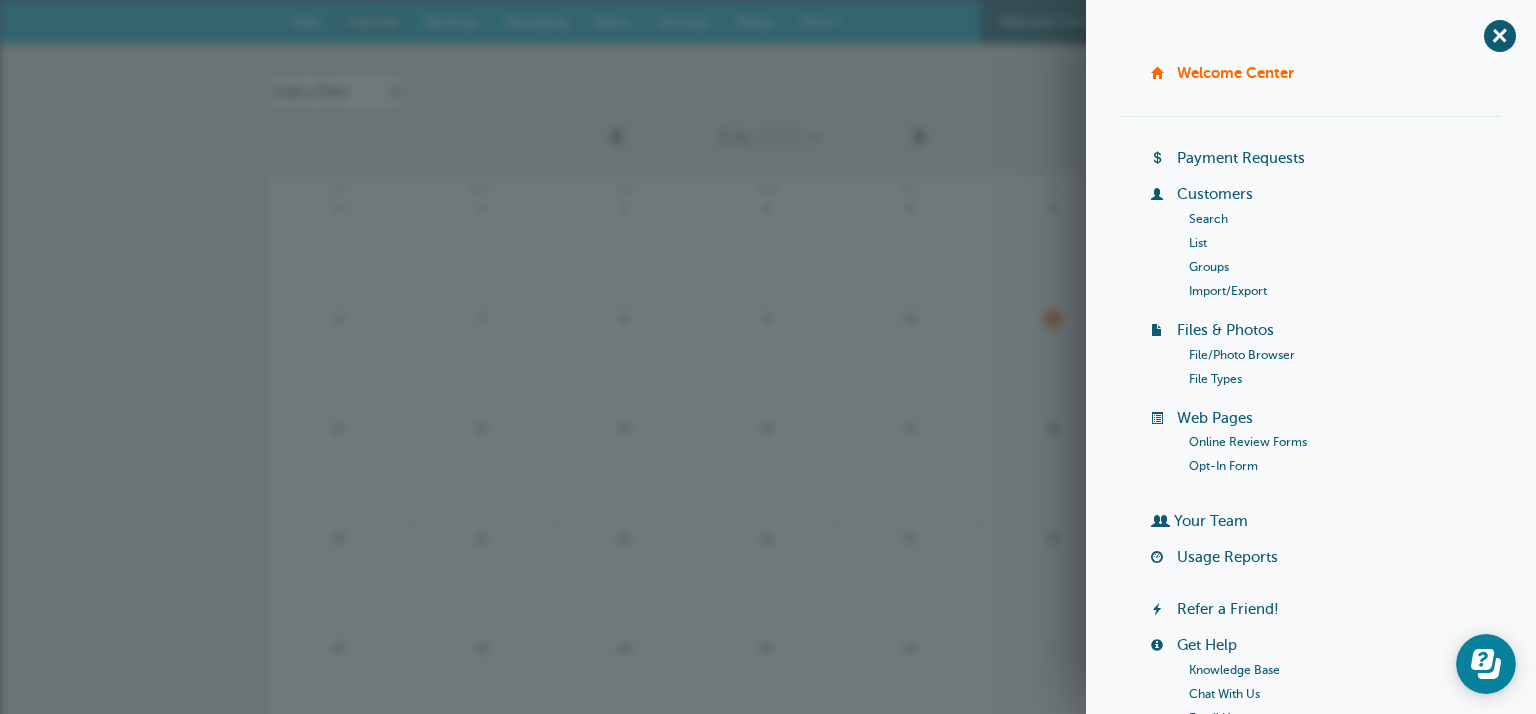 click on "Your Team" at bounding box center (1211, 521) 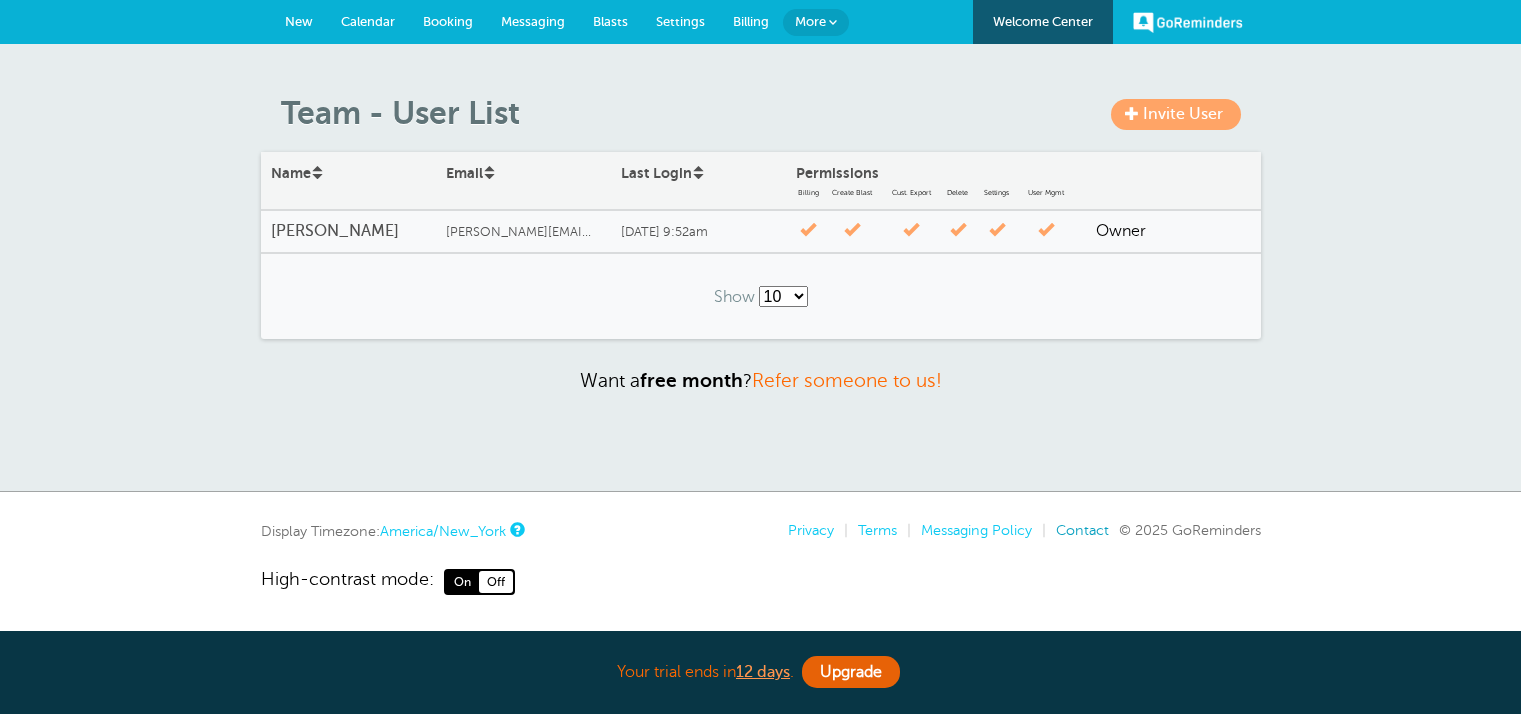 scroll, scrollTop: 0, scrollLeft: 0, axis: both 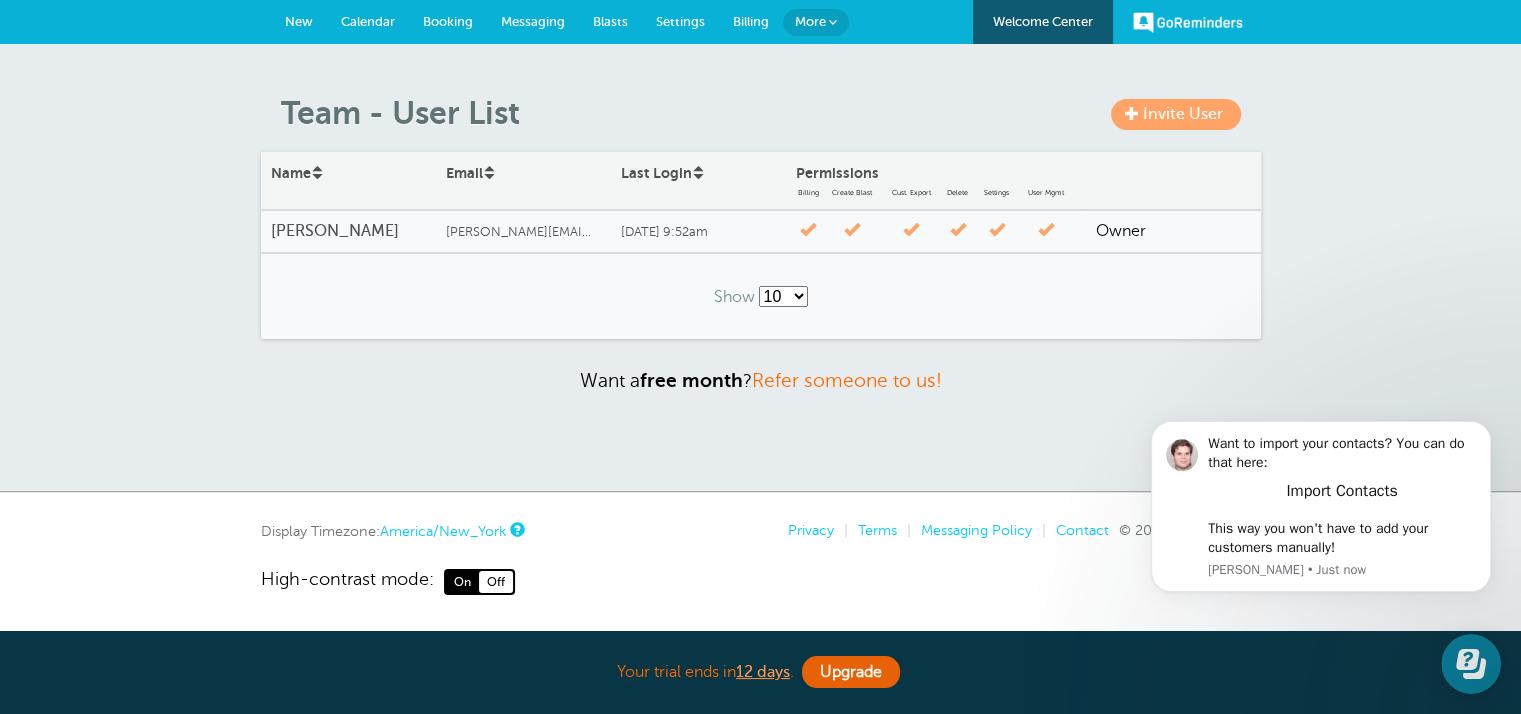 click on "More" at bounding box center [816, 22] 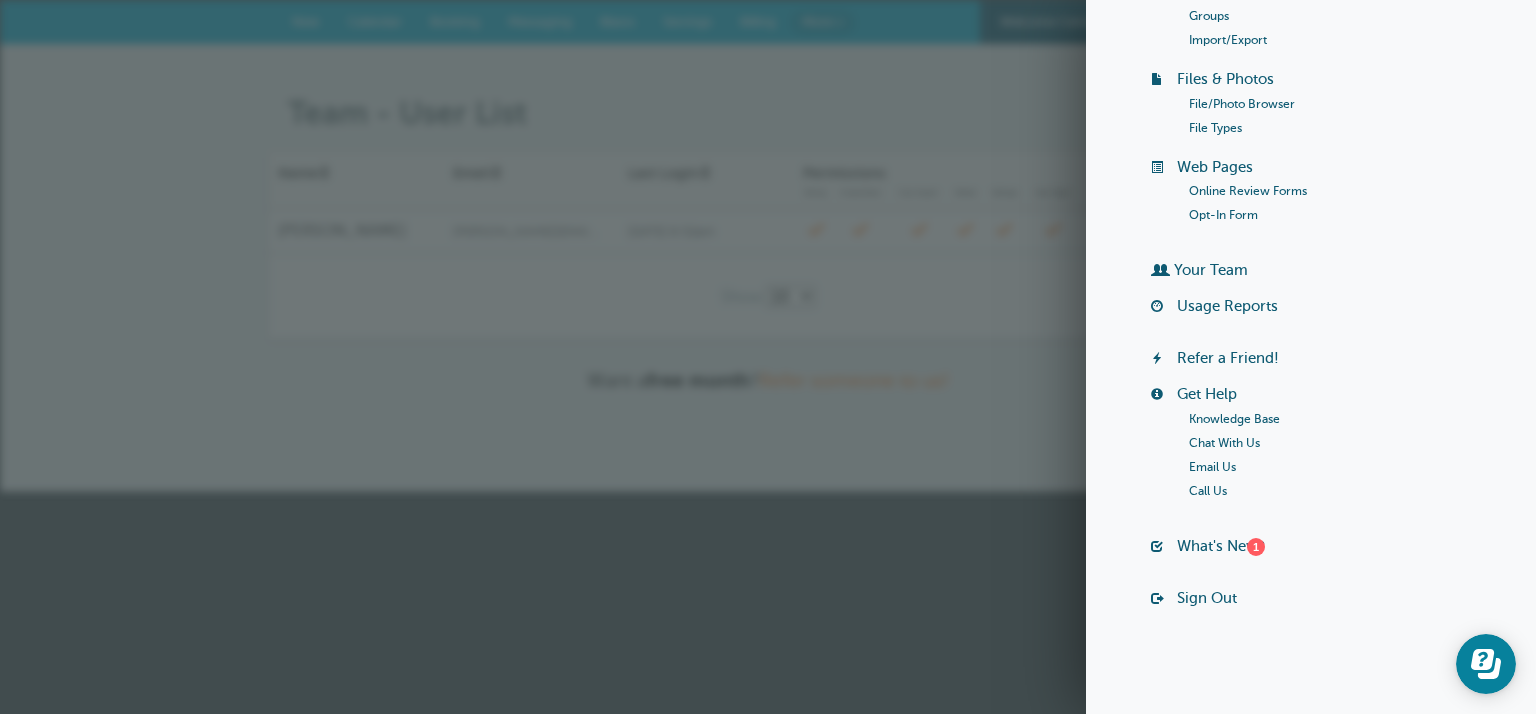 scroll, scrollTop: 252, scrollLeft: 0, axis: vertical 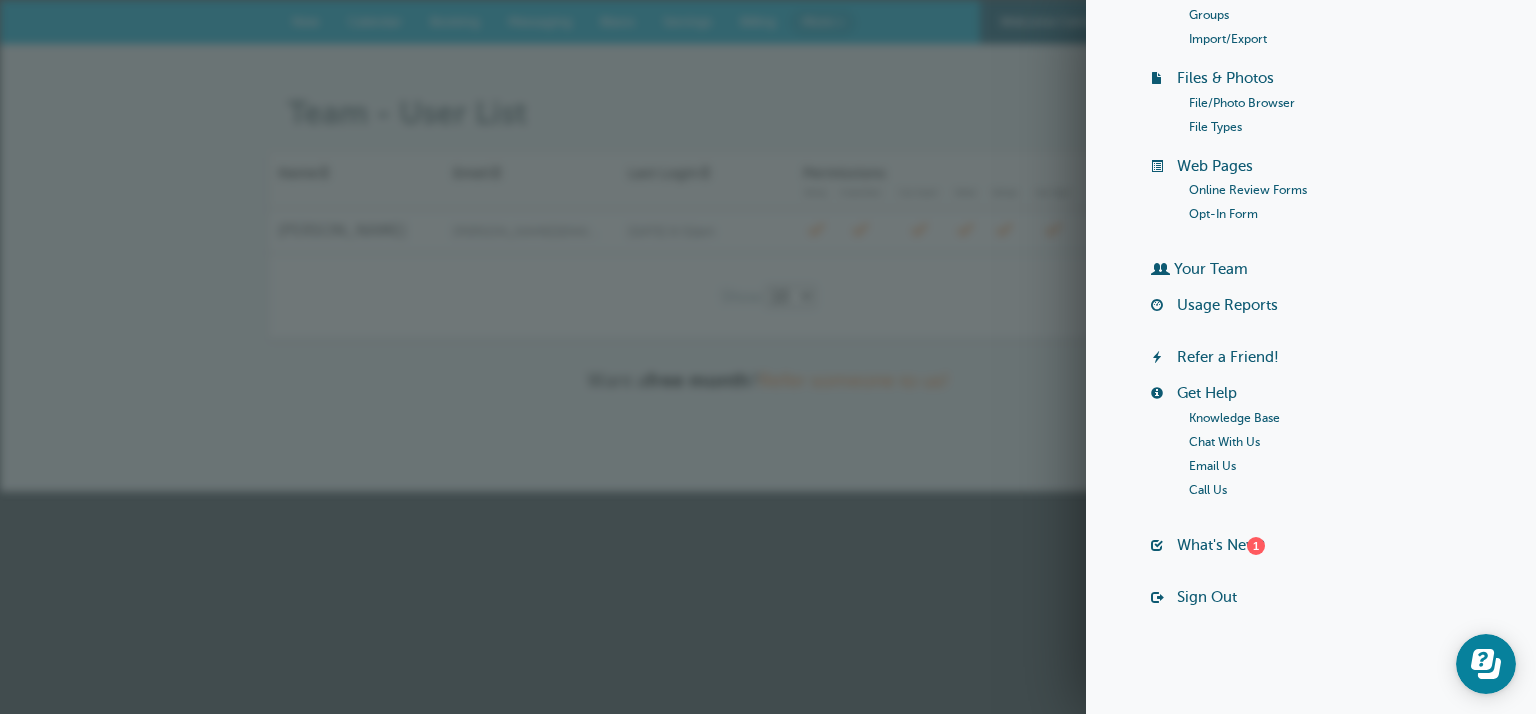 click on "Sign Out" at bounding box center (1207, 597) 